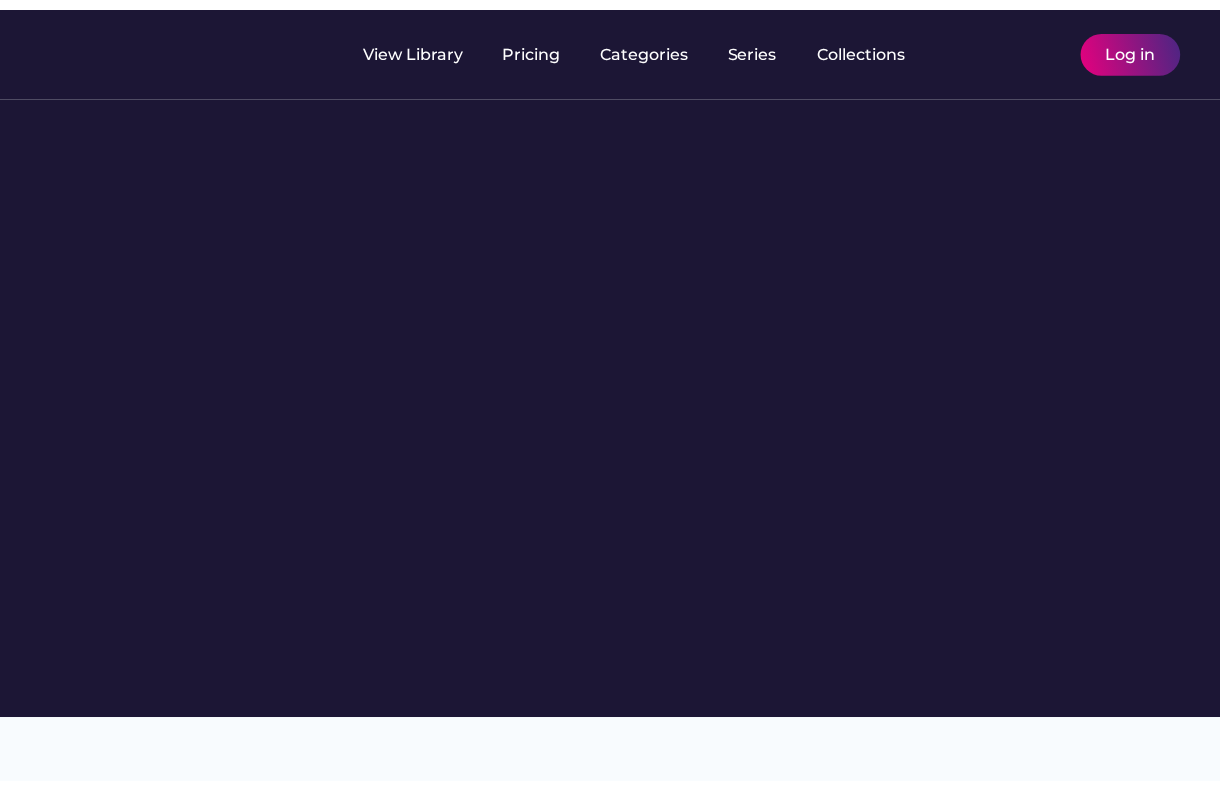 scroll, scrollTop: 0, scrollLeft: 0, axis: both 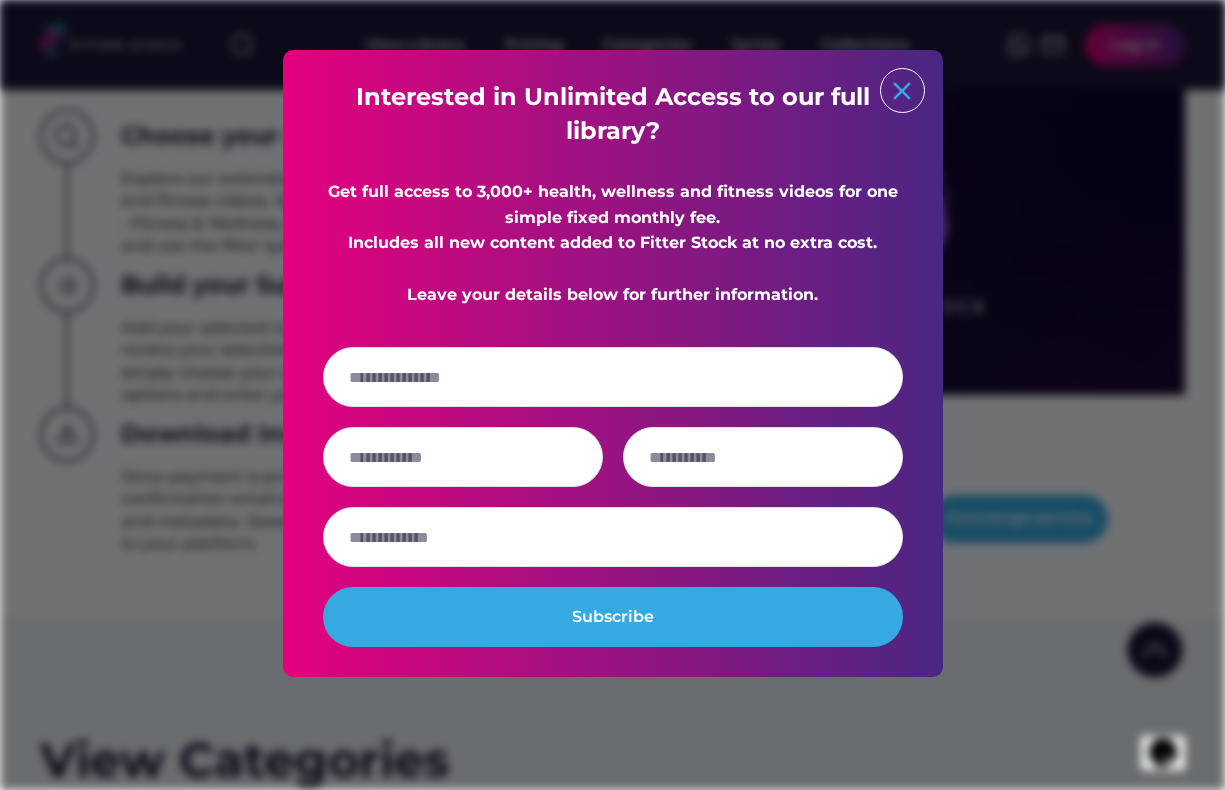 click on "close" 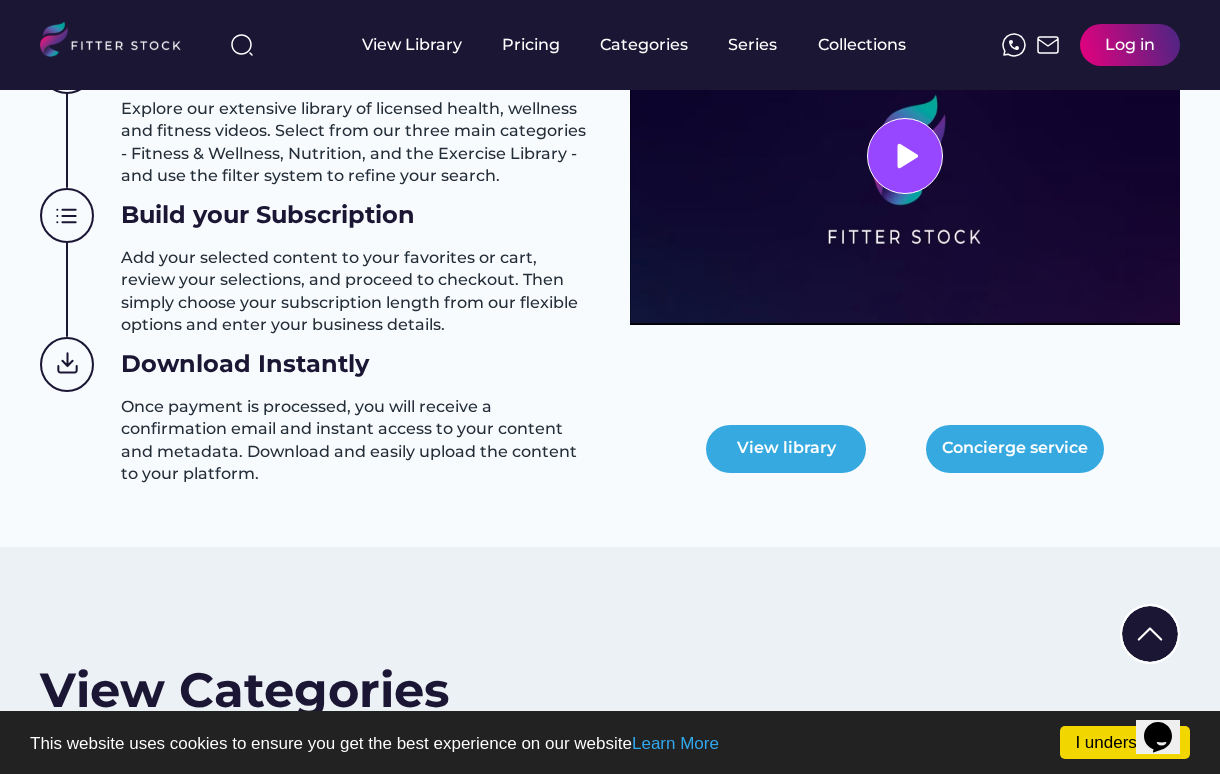 scroll, scrollTop: 958, scrollLeft: 0, axis: vertical 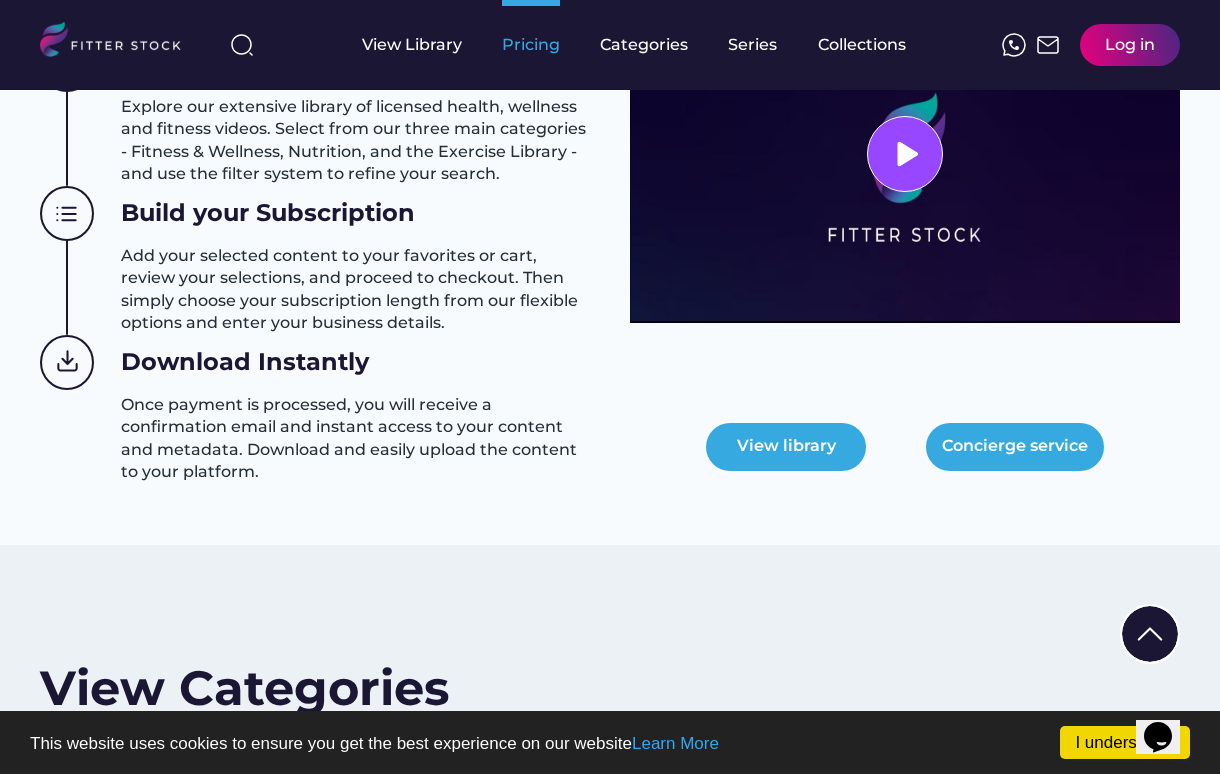 click on "Pricing" at bounding box center (531, 45) 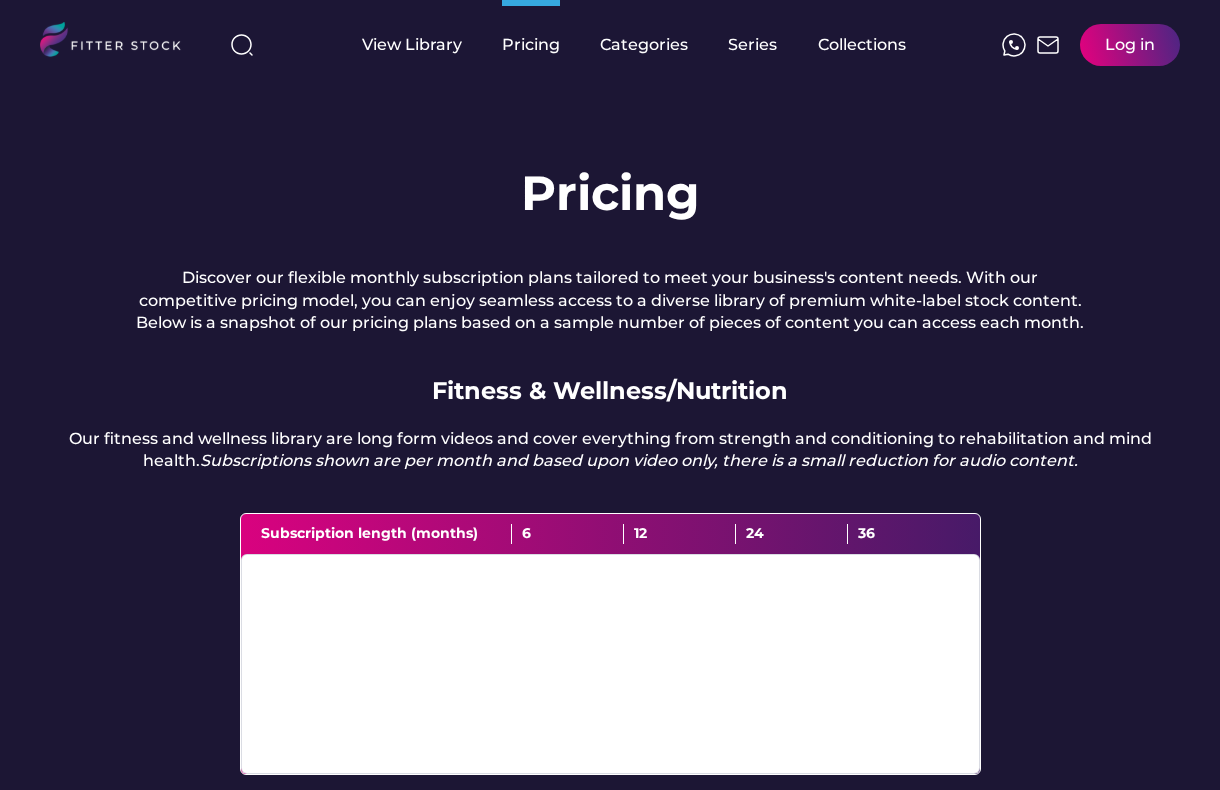 scroll, scrollTop: 0, scrollLeft: 0, axis: both 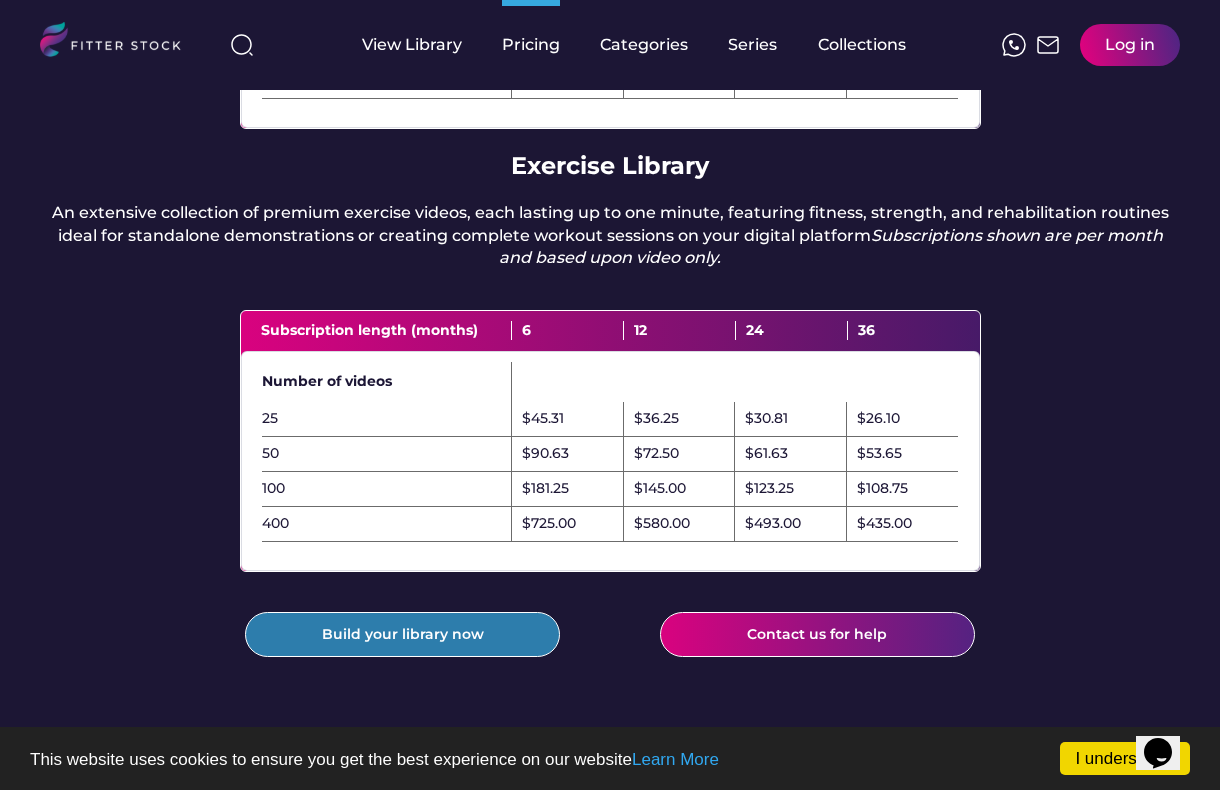 click on "Build your library now" at bounding box center (402, 635) 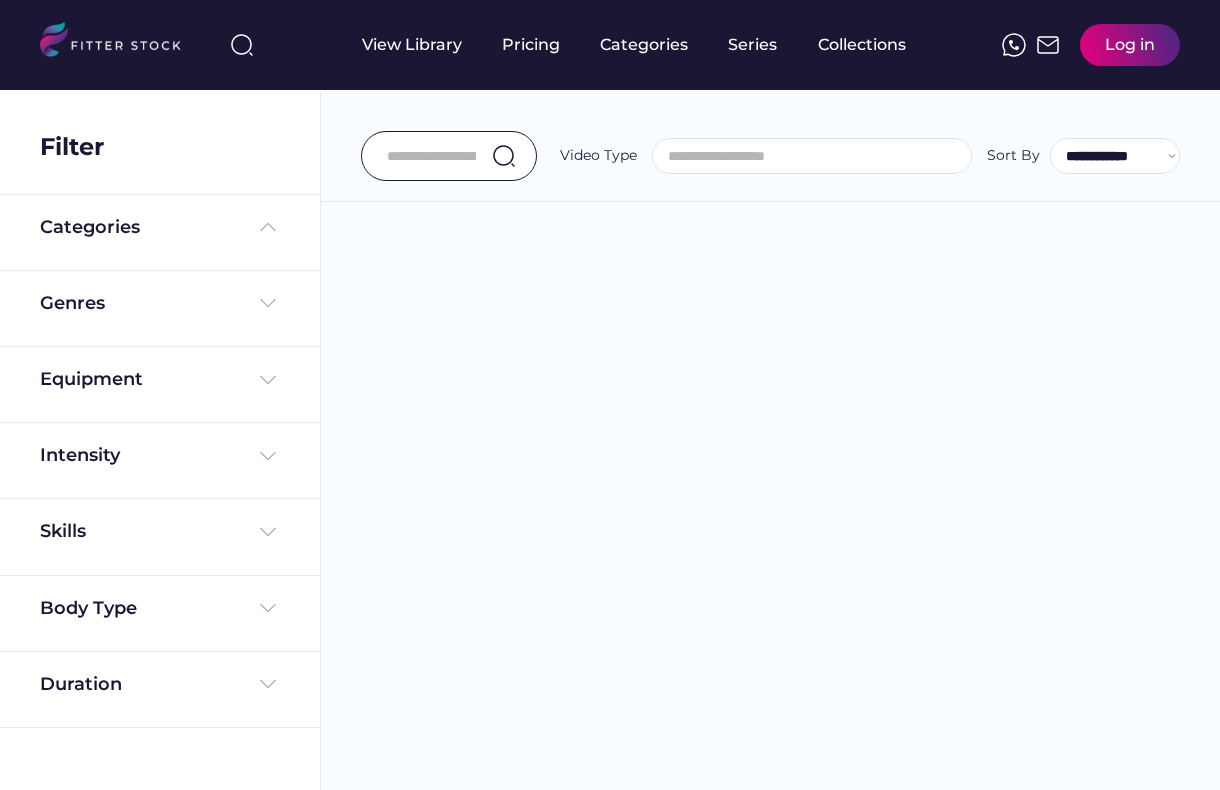 select 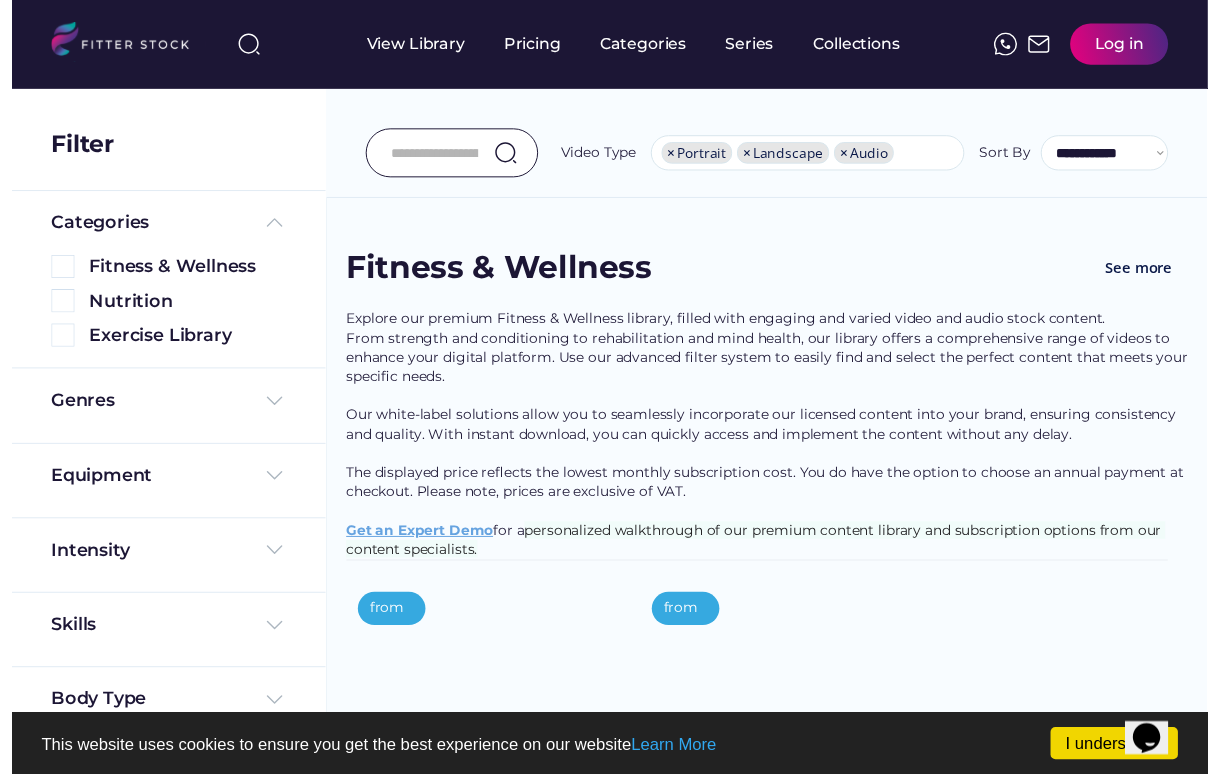 scroll, scrollTop: 0, scrollLeft: 0, axis: both 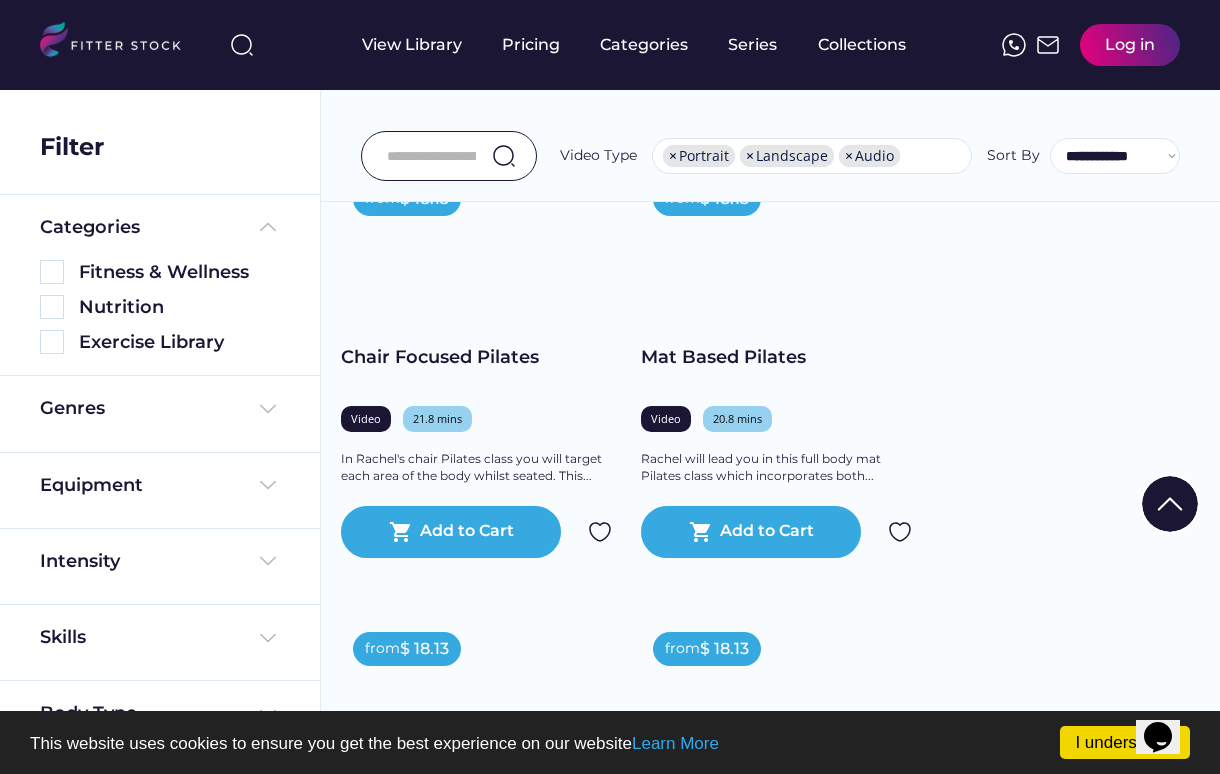 click on "from  $ 18.13 Chair Focused Pilates Video 21.8 mins Strength & Conditioning In Rachel's chair Pilates class you will target each area of the body whilst seated. This...
shopping_cart
Add to Cart from  $ 18.13 Mat Based Pilates Video 20.8 mins Strength & Conditioning Rachel will lead you in this full body mat Pilates class which incorporates both...
shopping_cart
Add to Cart from  $ 18.13 Gentle Yoga for Strength & Mobility Video 21.2 mins Stretch & Mobilise This gentle yoga class with Luke aimed at beginners will break down some of the main...
shopping_cart
Add to Cart from  $ 18.13 Yoga for Hip Mobility Video 23.4 mins Stretch & Mobilise In Luke's mobility focussed yoga class you’ll explore some deep stretches to help improve...
shopping_cart
Add to Cart from  $ 18.13 Dance Fit Chair Video 22.7 mins Cardio Come and join Clare is this chair based, low impact, fun and uplifting "Dance Fit" session...
from" at bounding box center (770, 820) 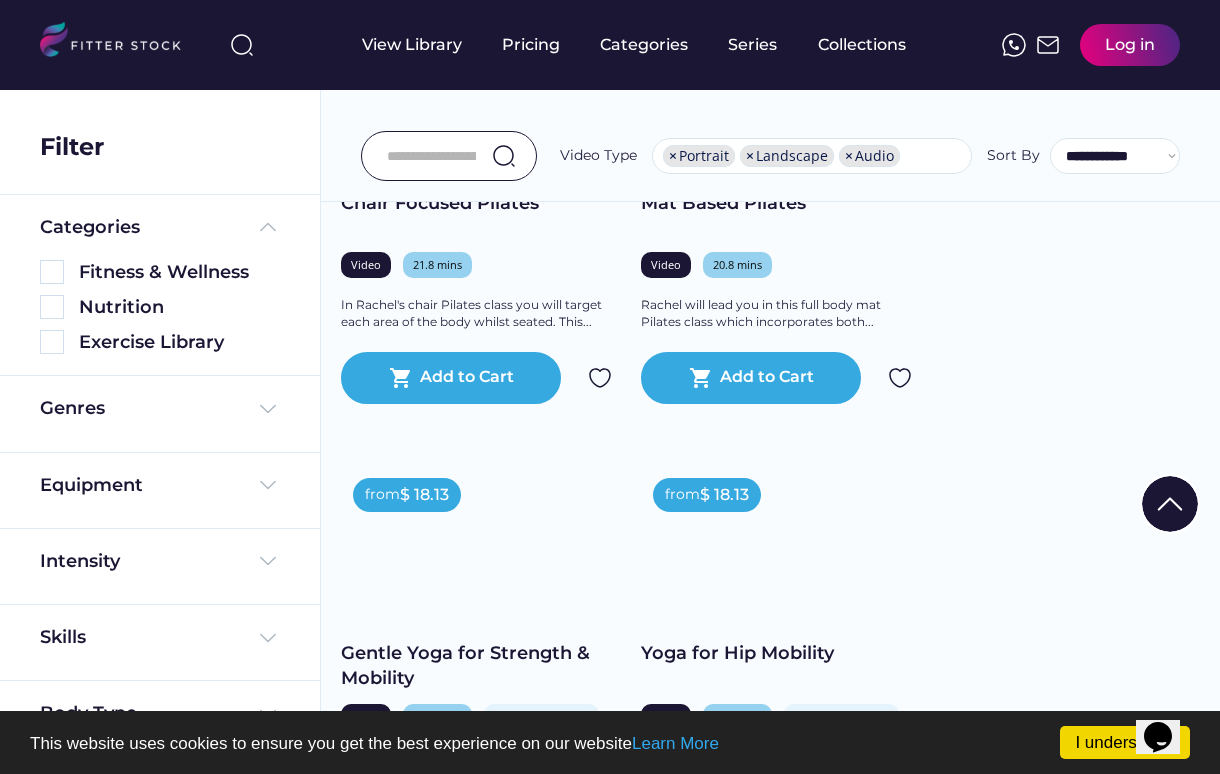 scroll, scrollTop: 579, scrollLeft: 0, axis: vertical 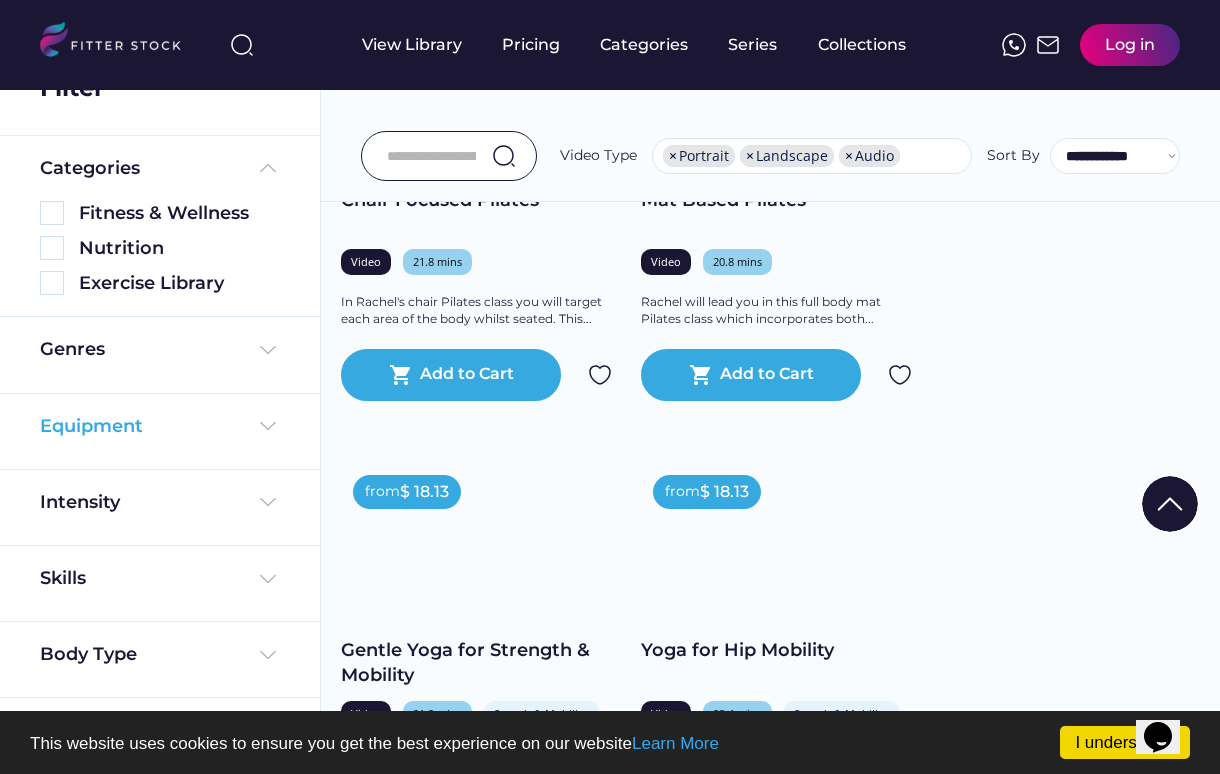 click at bounding box center [268, 426] 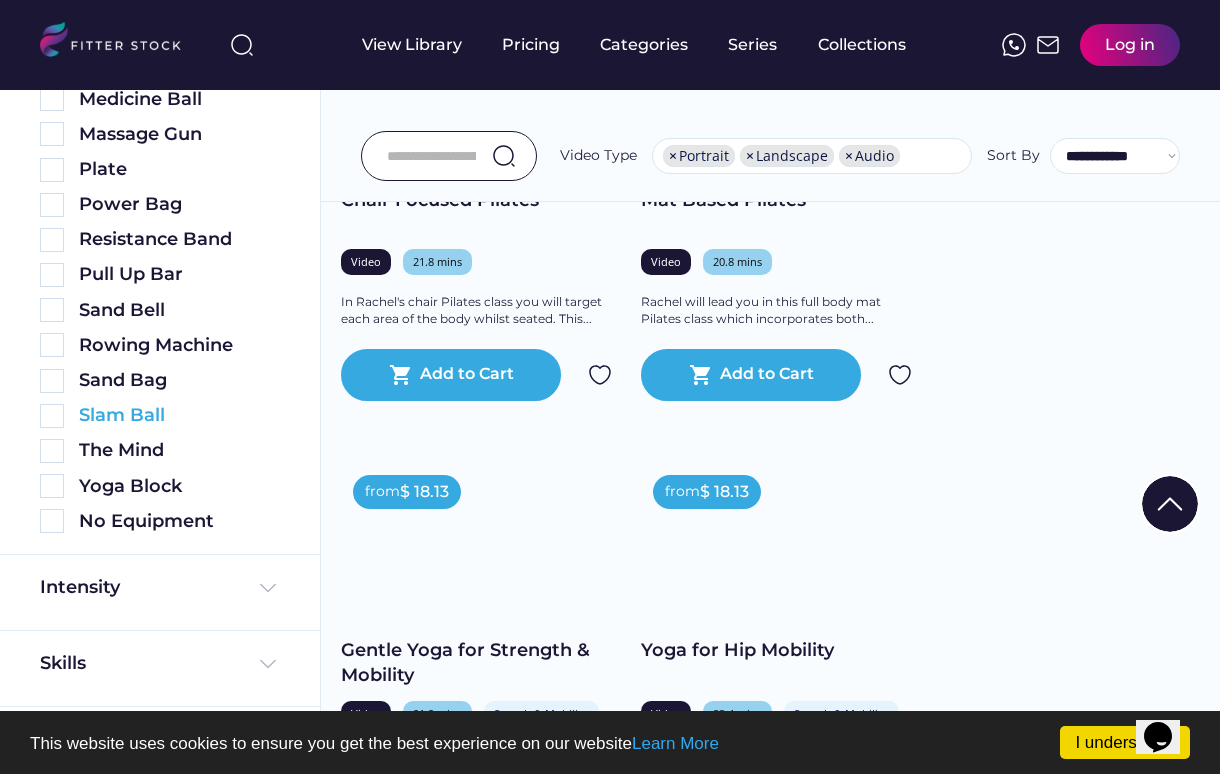 scroll, scrollTop: 962, scrollLeft: 0, axis: vertical 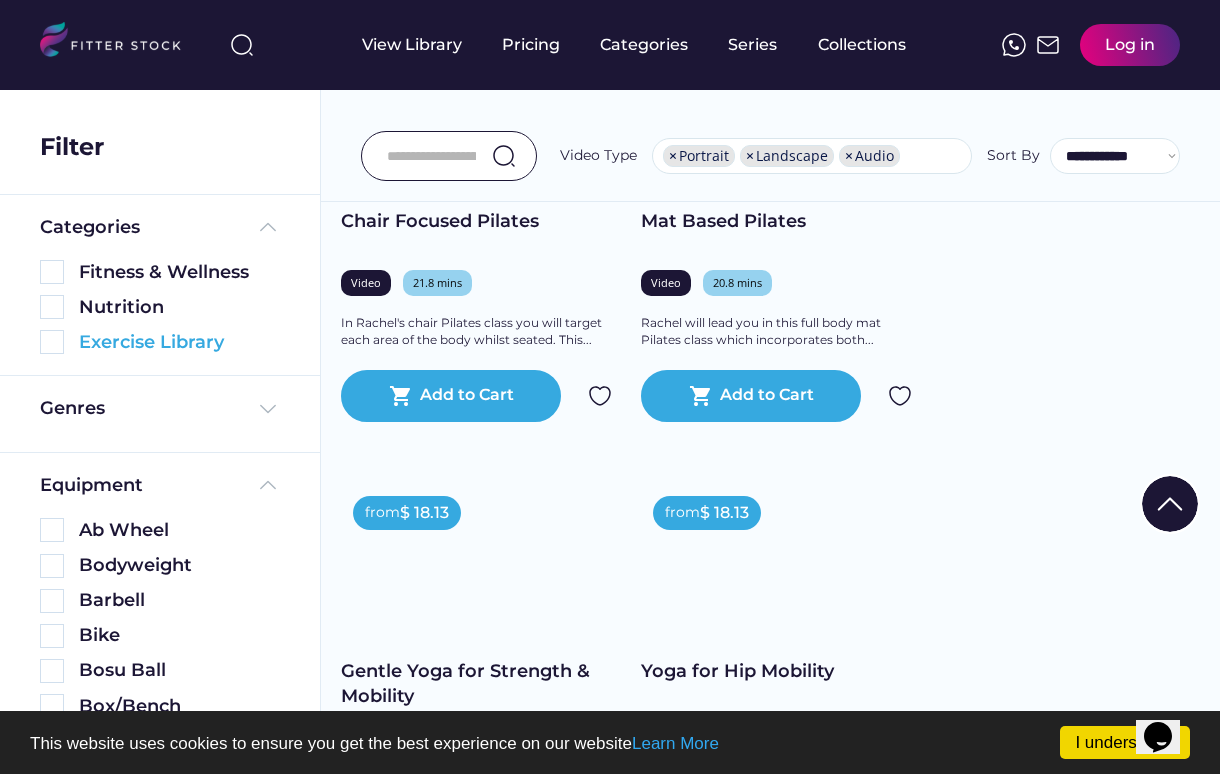 click at bounding box center [52, 342] 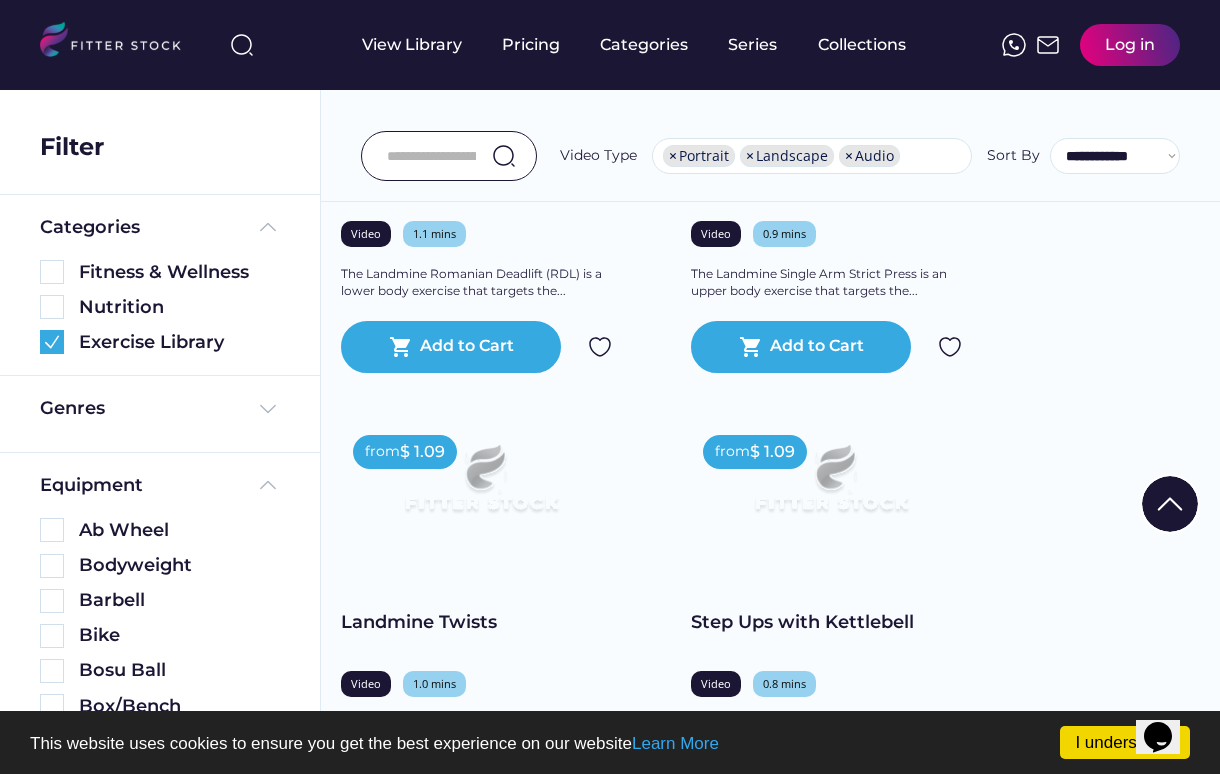 scroll, scrollTop: 1149, scrollLeft: 0, axis: vertical 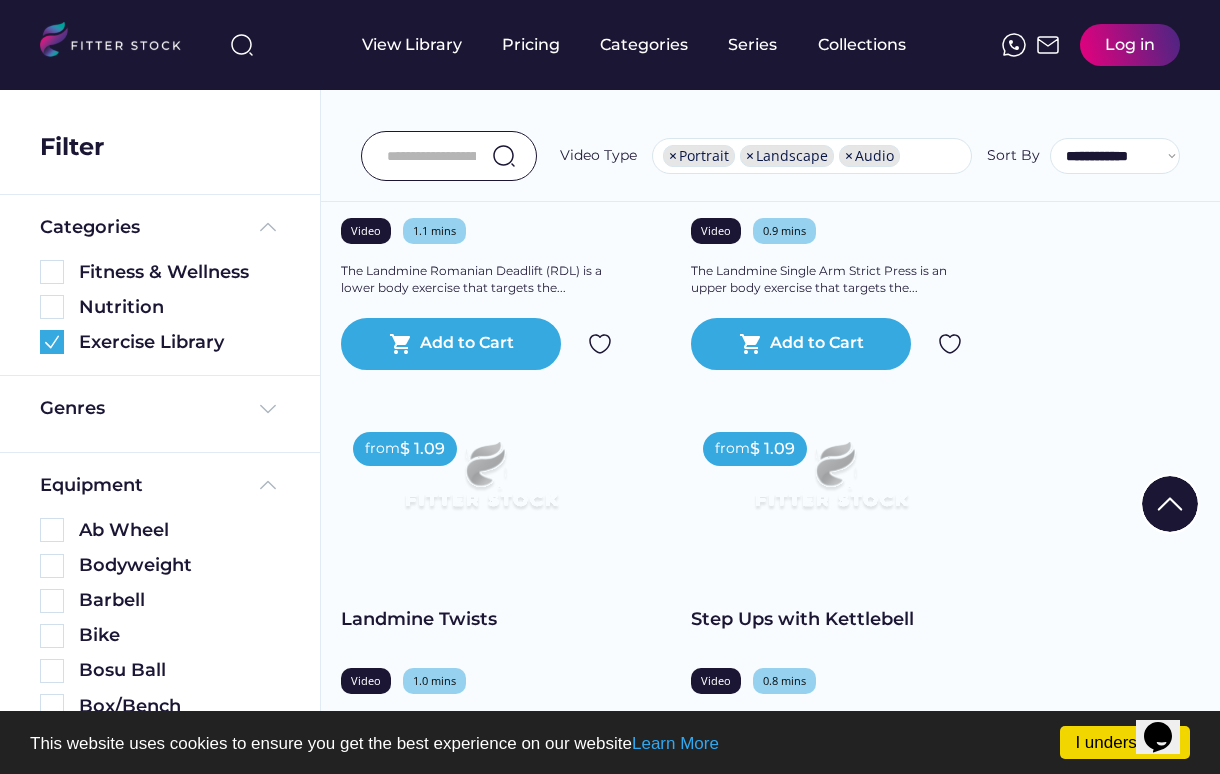 click at bounding box center (831, 483) 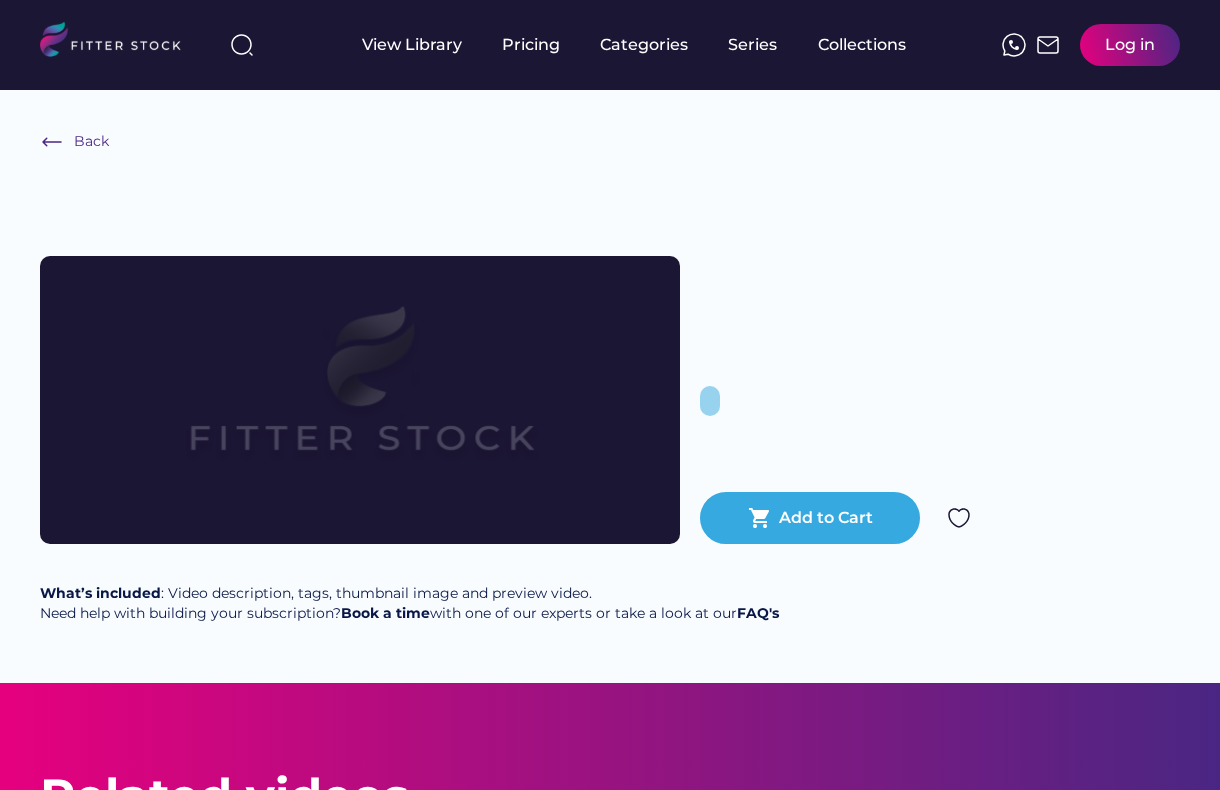 scroll, scrollTop: 0, scrollLeft: 0, axis: both 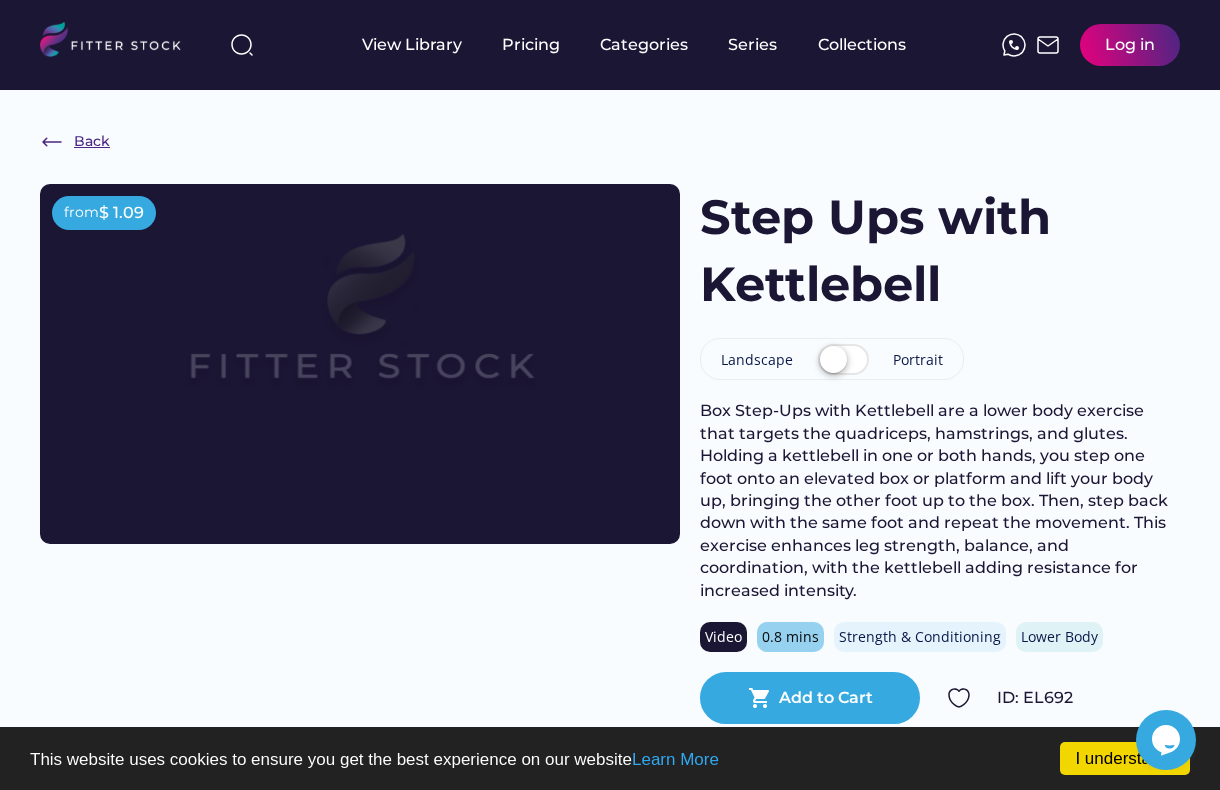click at bounding box center (52, 142) 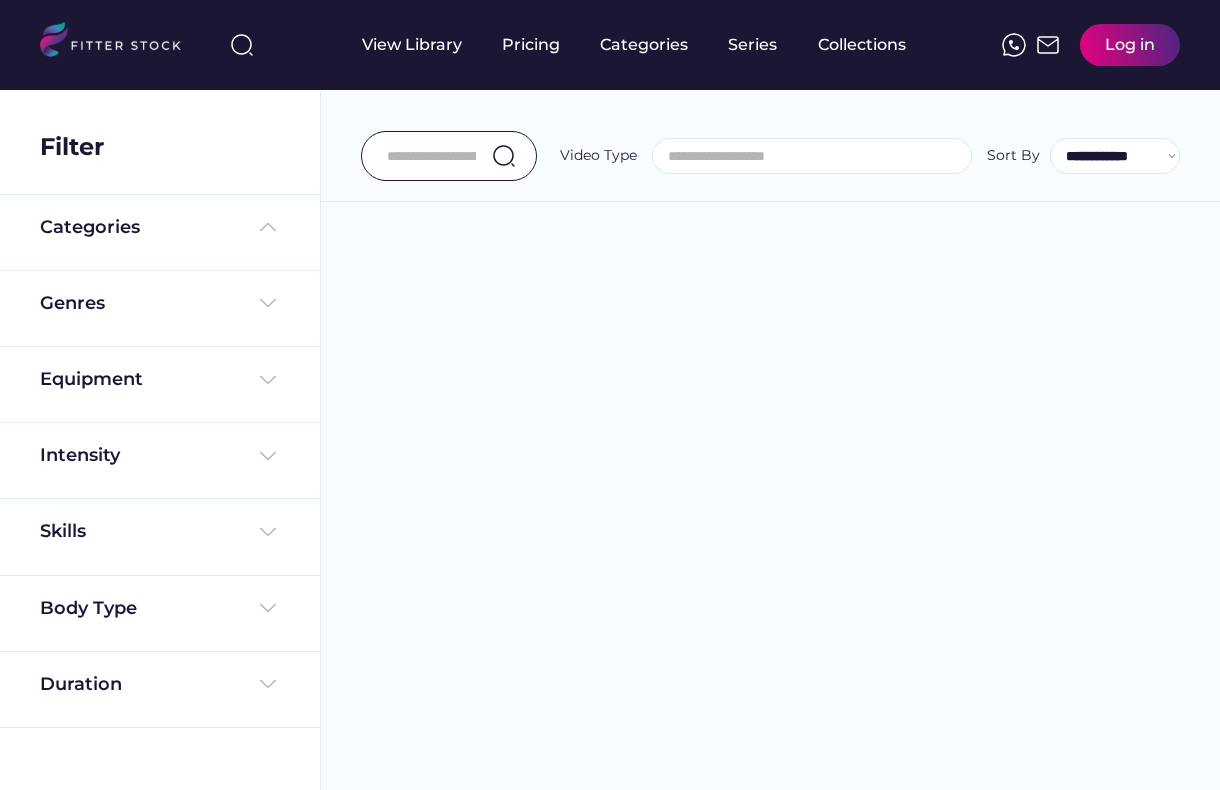 select on "**********" 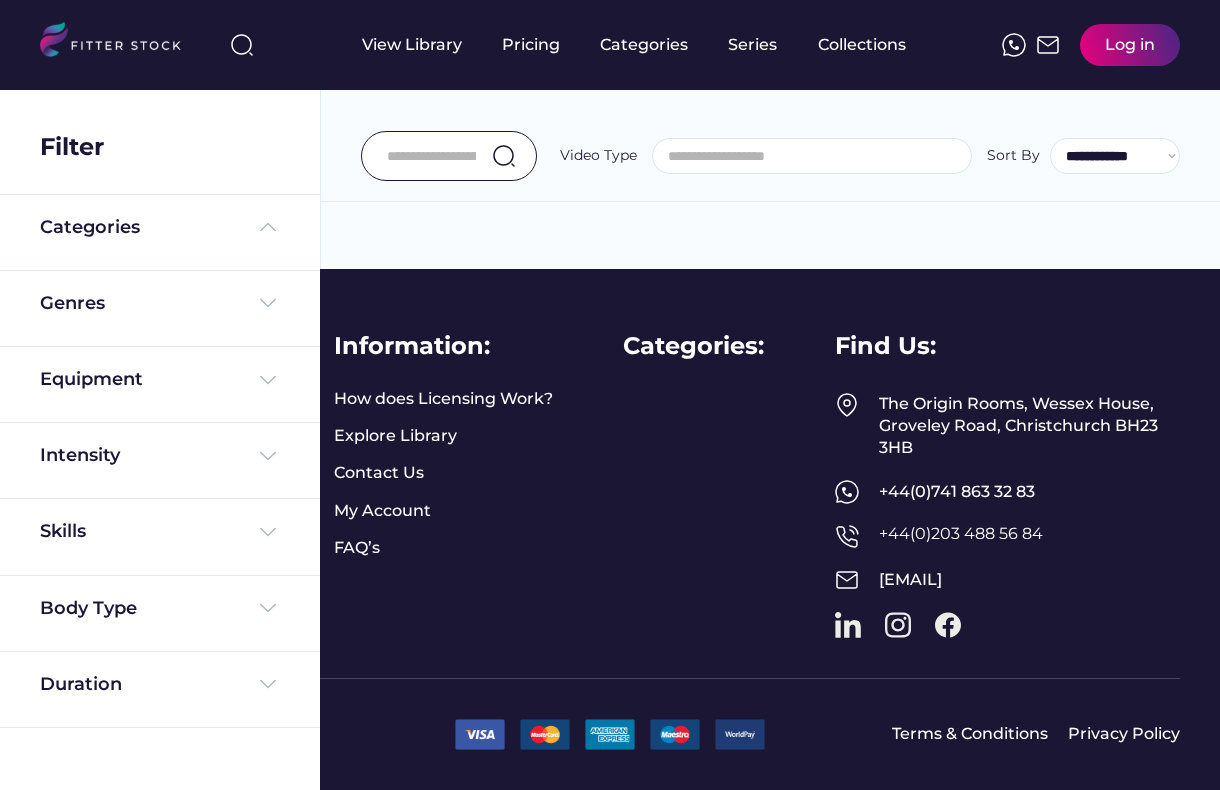 select on "**********" 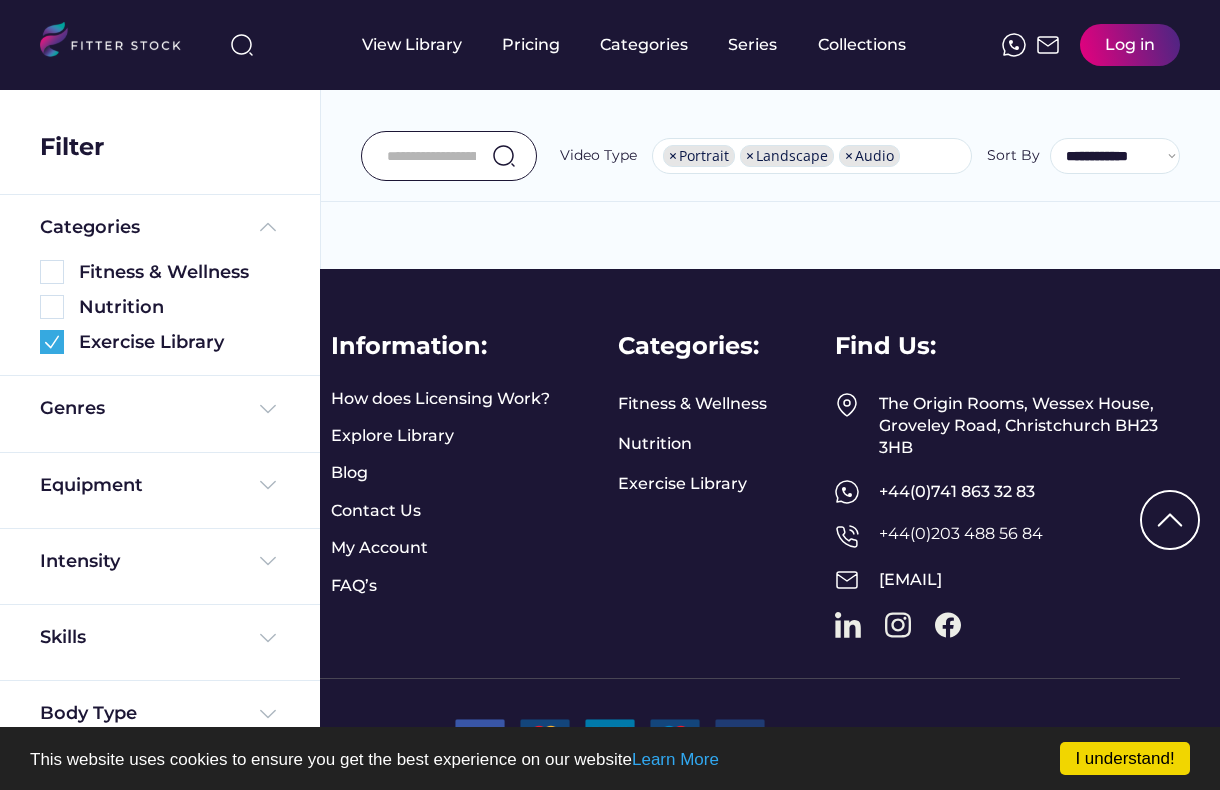 scroll, scrollTop: 34, scrollLeft: 0, axis: vertical 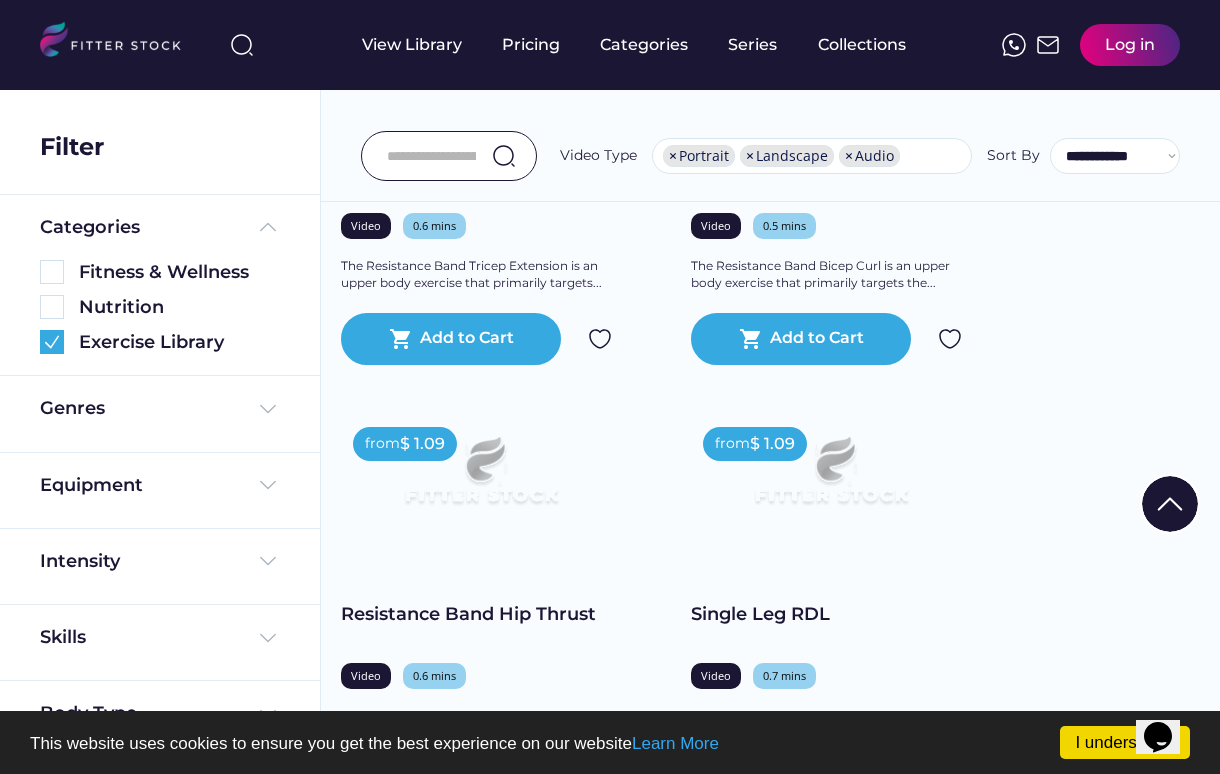 click 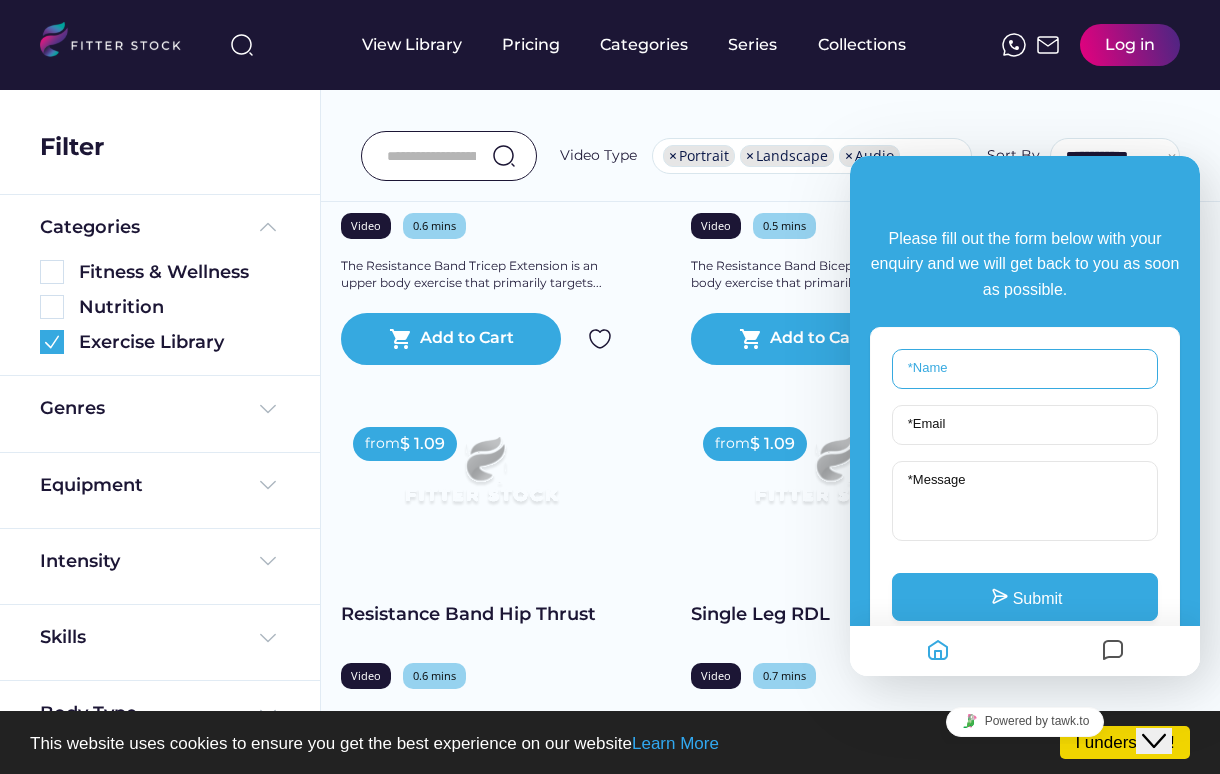 click on "*  Name" at bounding box center [1025, 369] 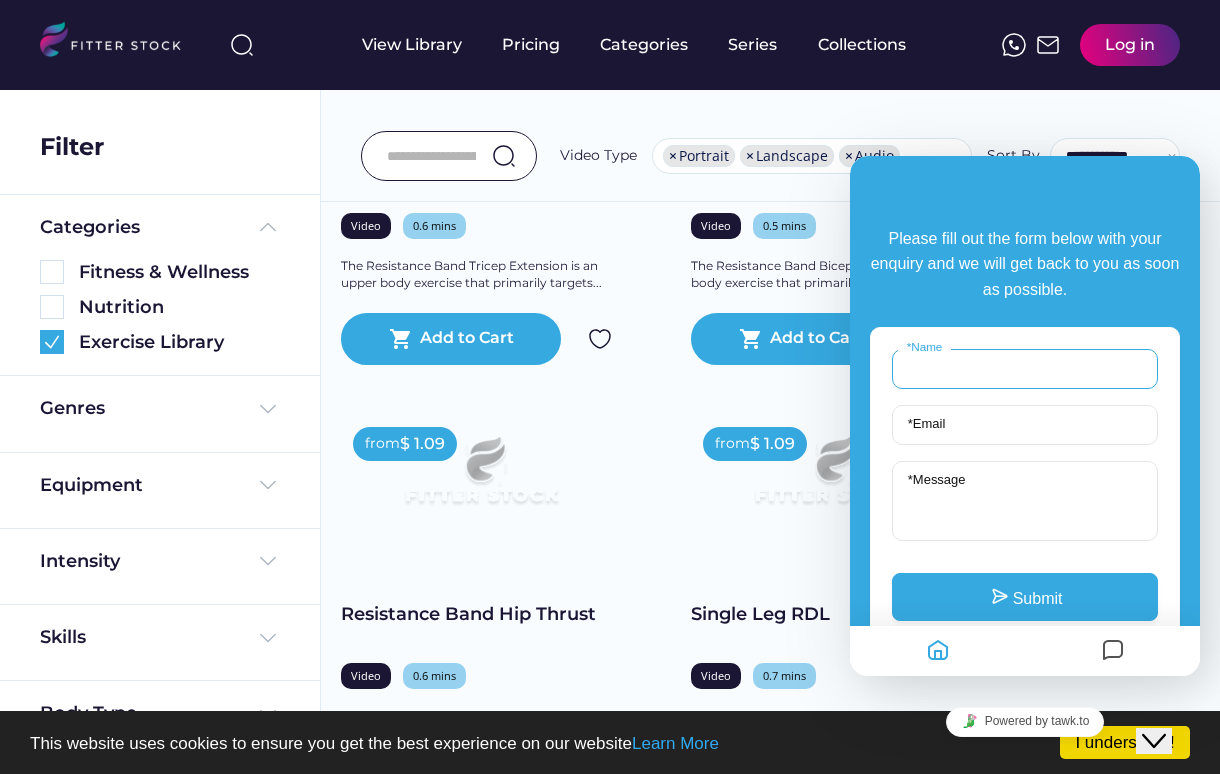 type on "**********" 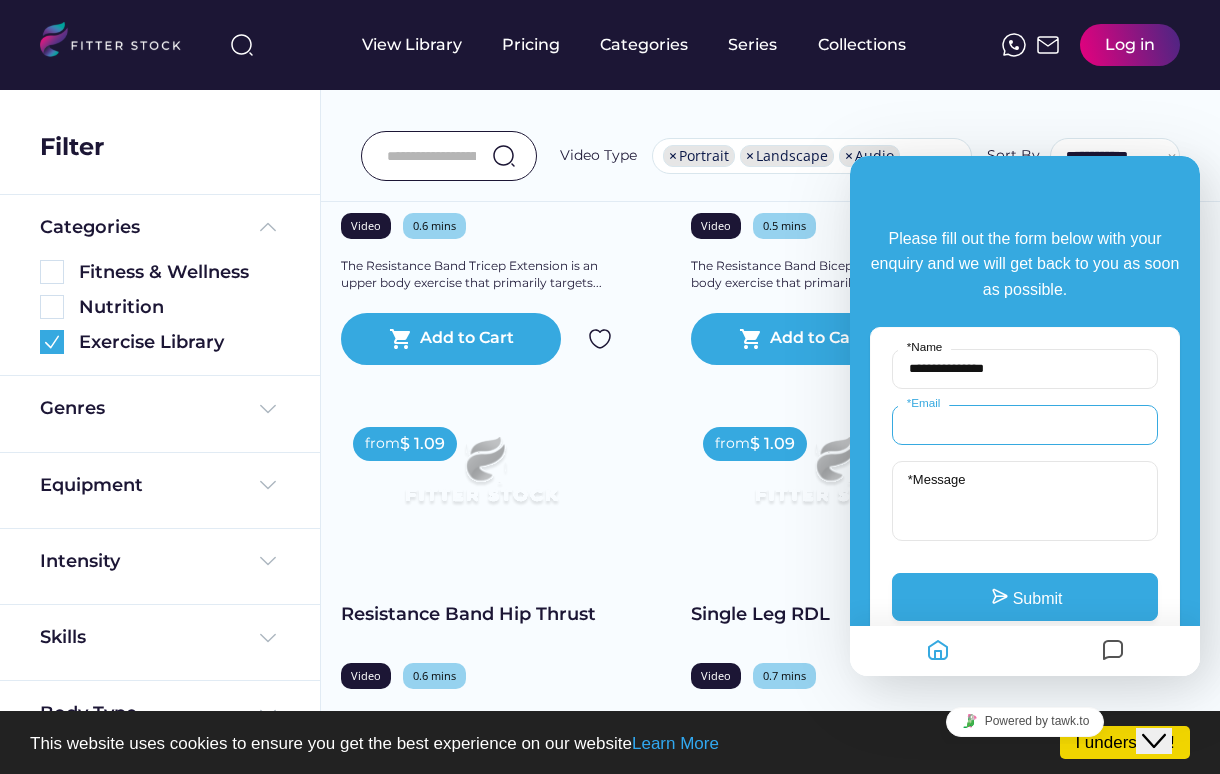 click on "*  Email" at bounding box center (1025, 425) 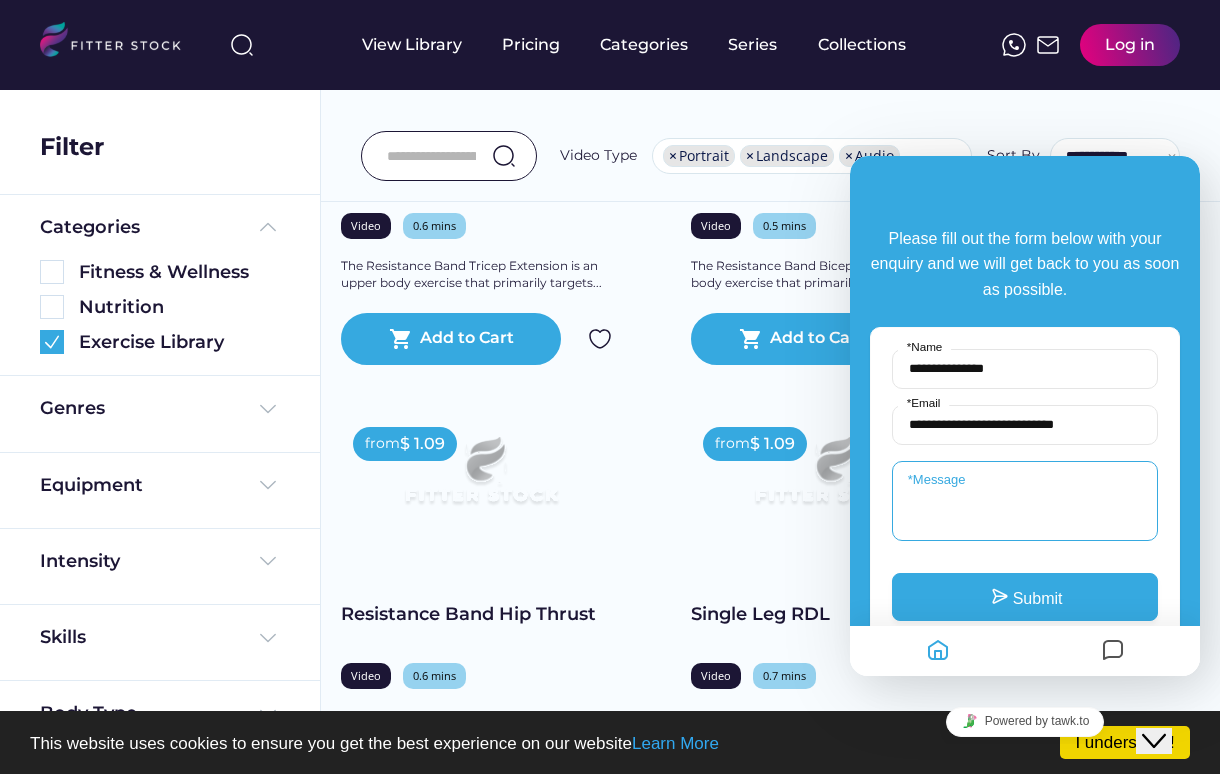 click on "*  Message" at bounding box center (1025, 501) 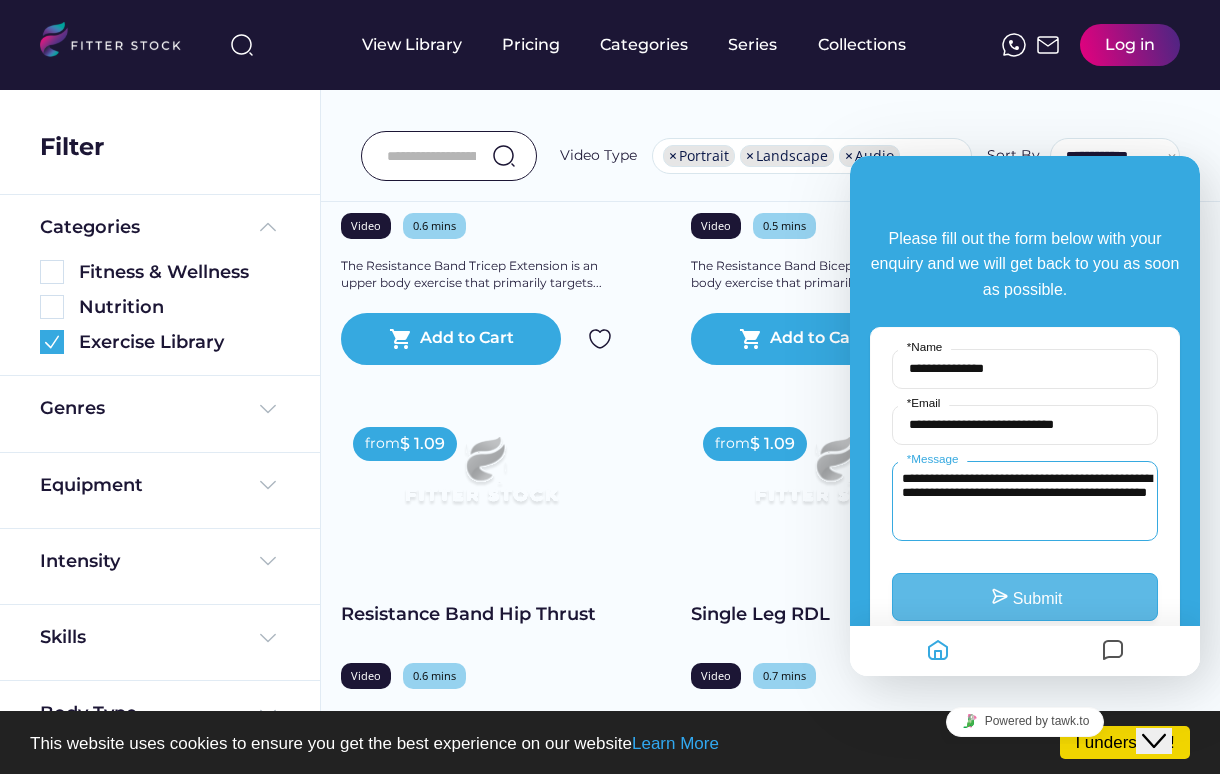 type on "**********" 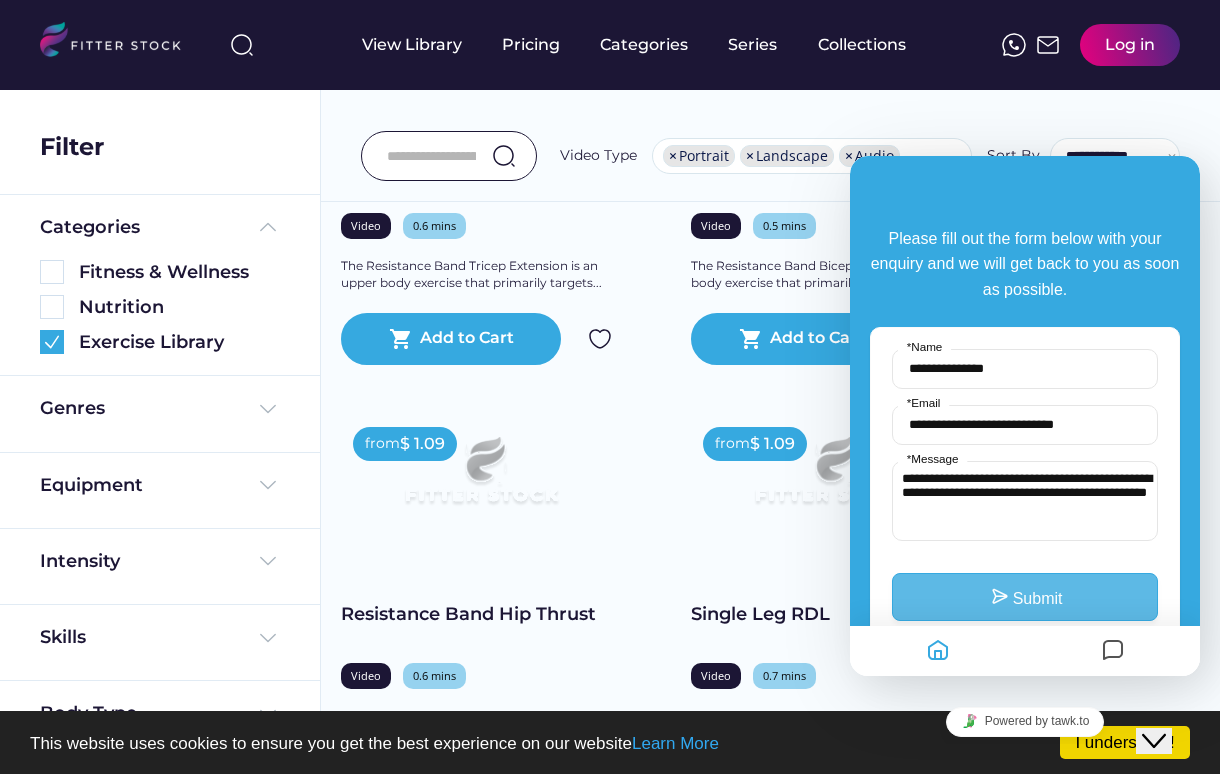 click on "Submit" at bounding box center [1025, 597] 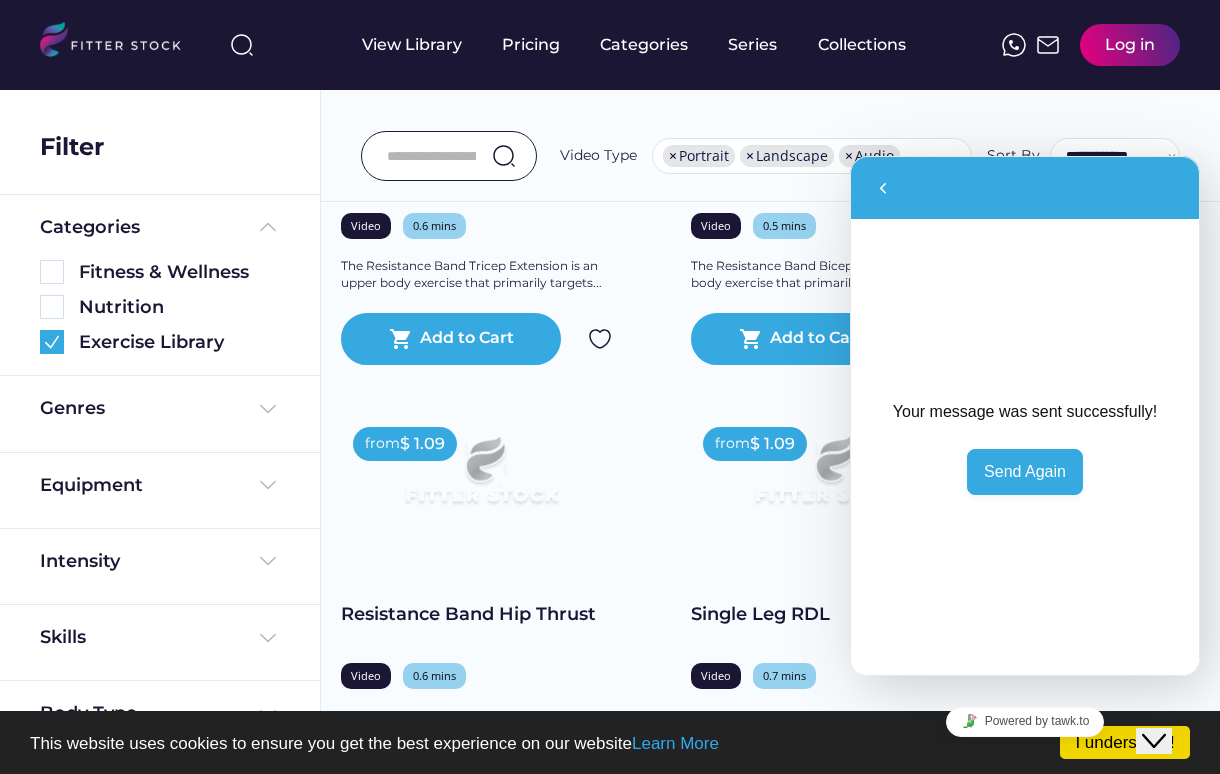click on "from  $ 1.09 Back Extensions Video 0.6 mins Strength & Conditioning Lower Body 45-Degree Hyper Back Extensions are an exercise that targets the lower back, glutes...
shopping_cart
Add to Cart from  $ 1.09 Weighted Back Extensions Video 0.7 mins Strength & Conditioning Lower Body 45-Degree Hyper Weighted Back Extensions are an advanced exercise that targets the...
shopping_cart
Add to Cart from  $ 1.09 Landmine RDL Video 1.1 mins Strength & Conditioning Lower Body The Landmine Romanian Deadlift (RDL) is a lower body exercise that targets the...
shopping_cart
Add to Cart from  $ 1.09 Landmine SA Strict Press Video 0.9 mins Strength & Conditioning Upper Body The Landmine Single Arm Strict Press is an upper body exercise that targets the...
shopping_cart
Add to Cart from  $ 1.09 Landmine Twists Video 1.0 mins Strength & Conditioning Core Landmine Twists are a core exercise that targets the obliques and the entire..." at bounding box center (775, -1635) 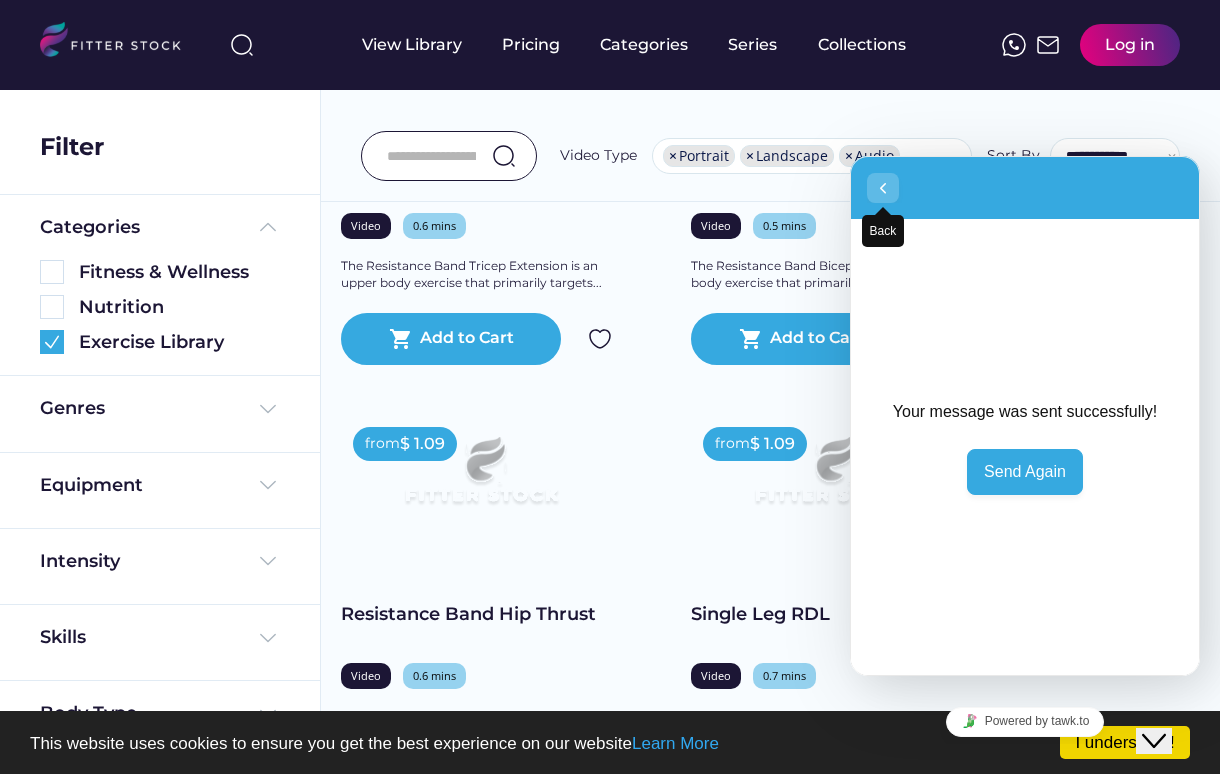 click at bounding box center [883, 188] 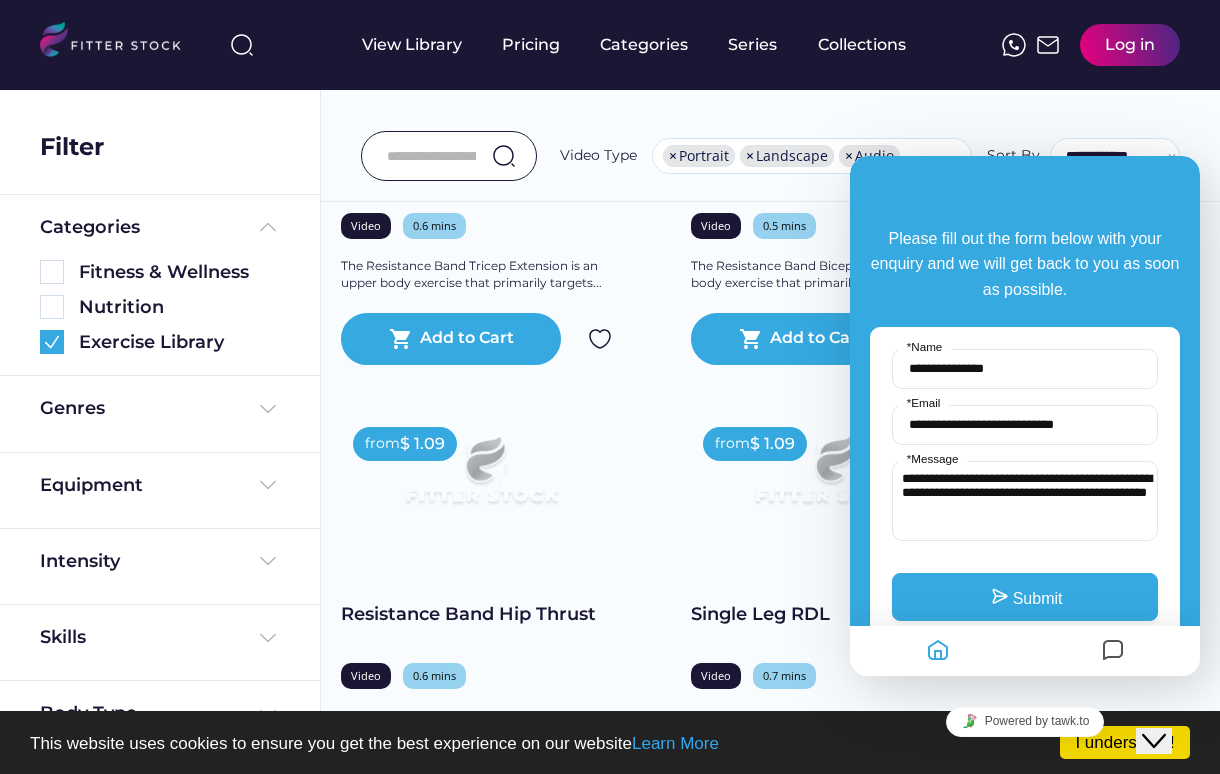 click on "**********" at bounding box center (770, 146) 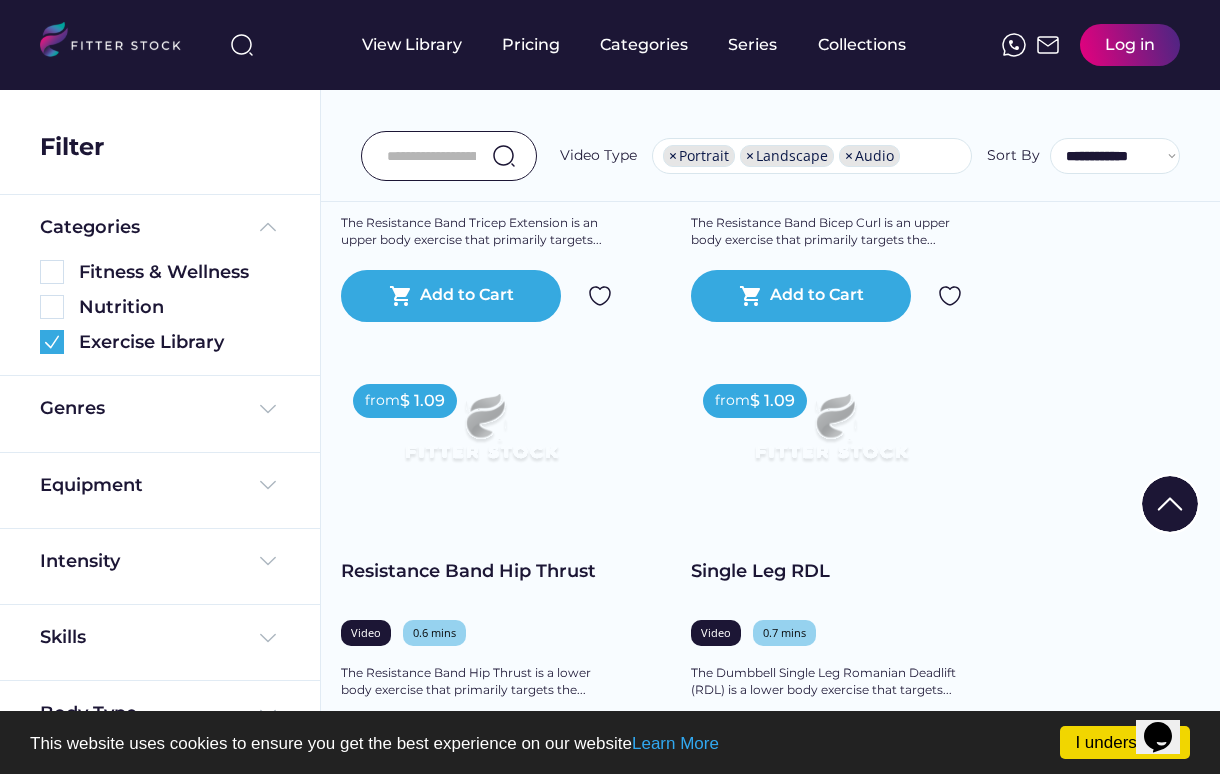 scroll, scrollTop: 6601, scrollLeft: 0, axis: vertical 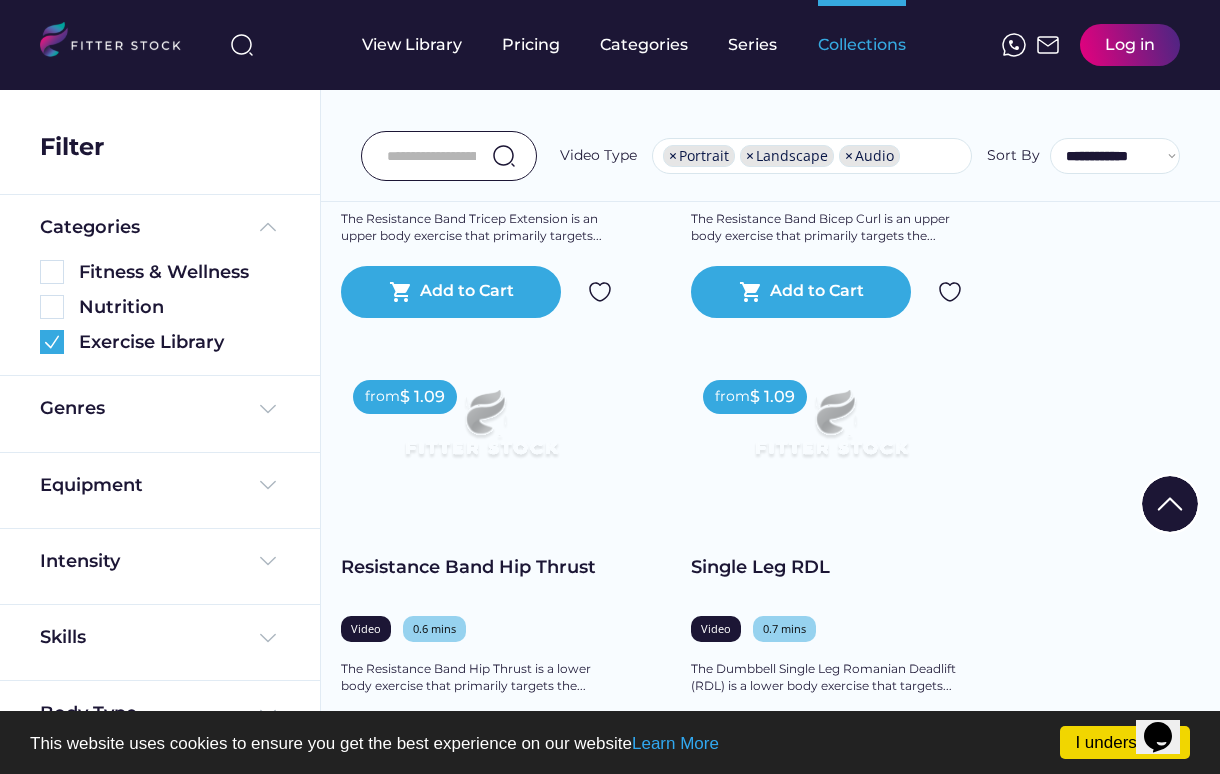 click on "Collections" at bounding box center [862, 45] 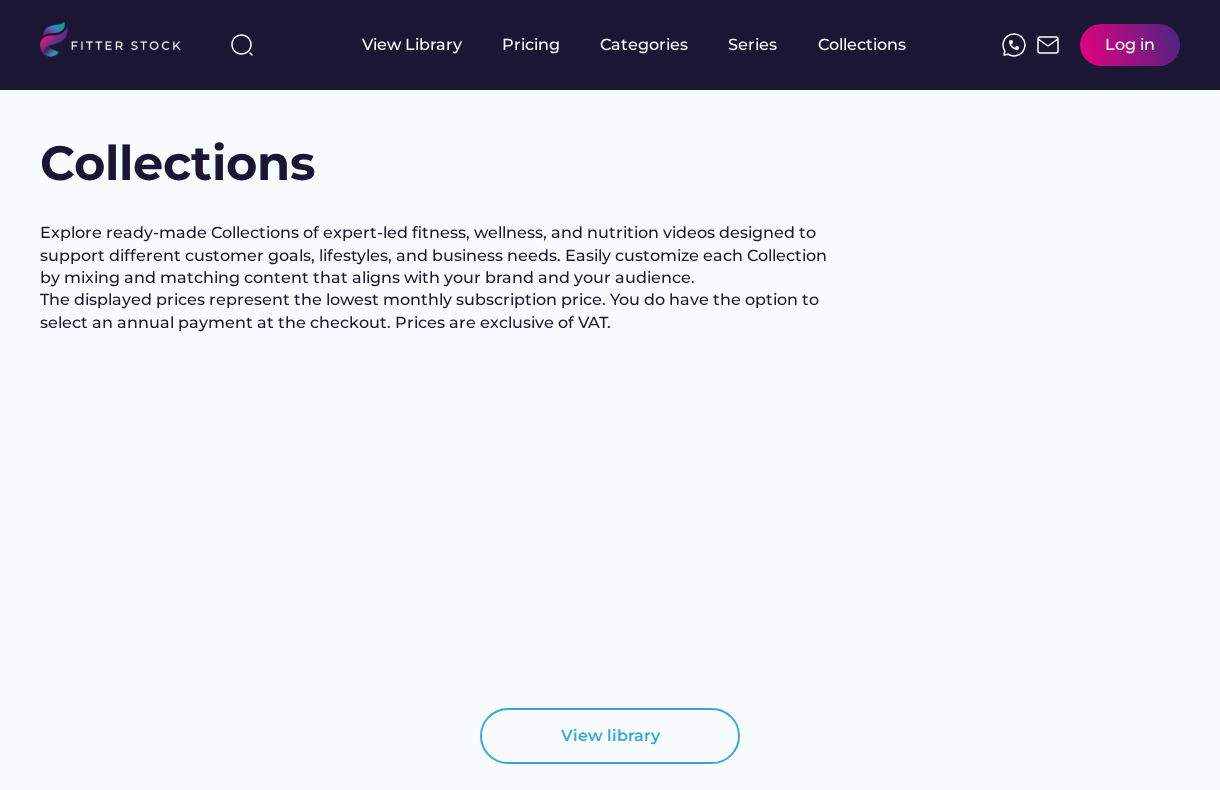 scroll, scrollTop: 0, scrollLeft: 0, axis: both 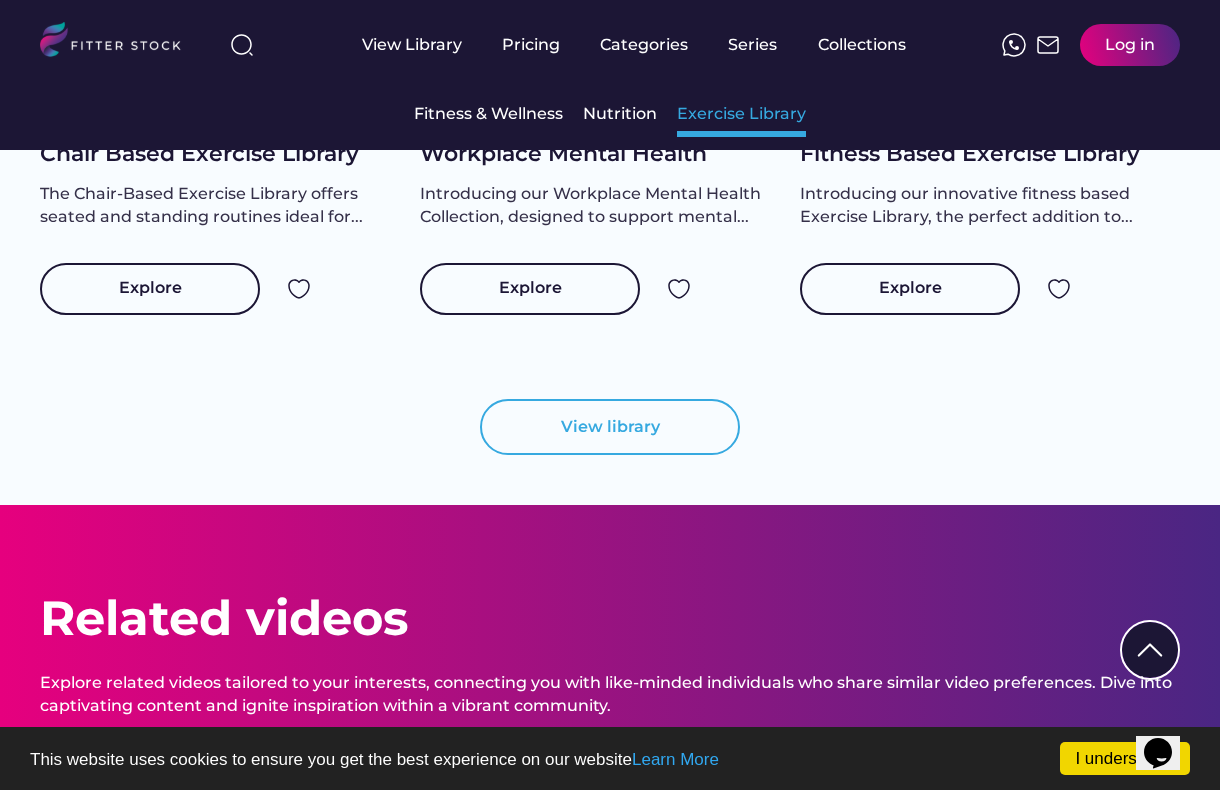 click on "Exercise Library" at bounding box center [741, 114] 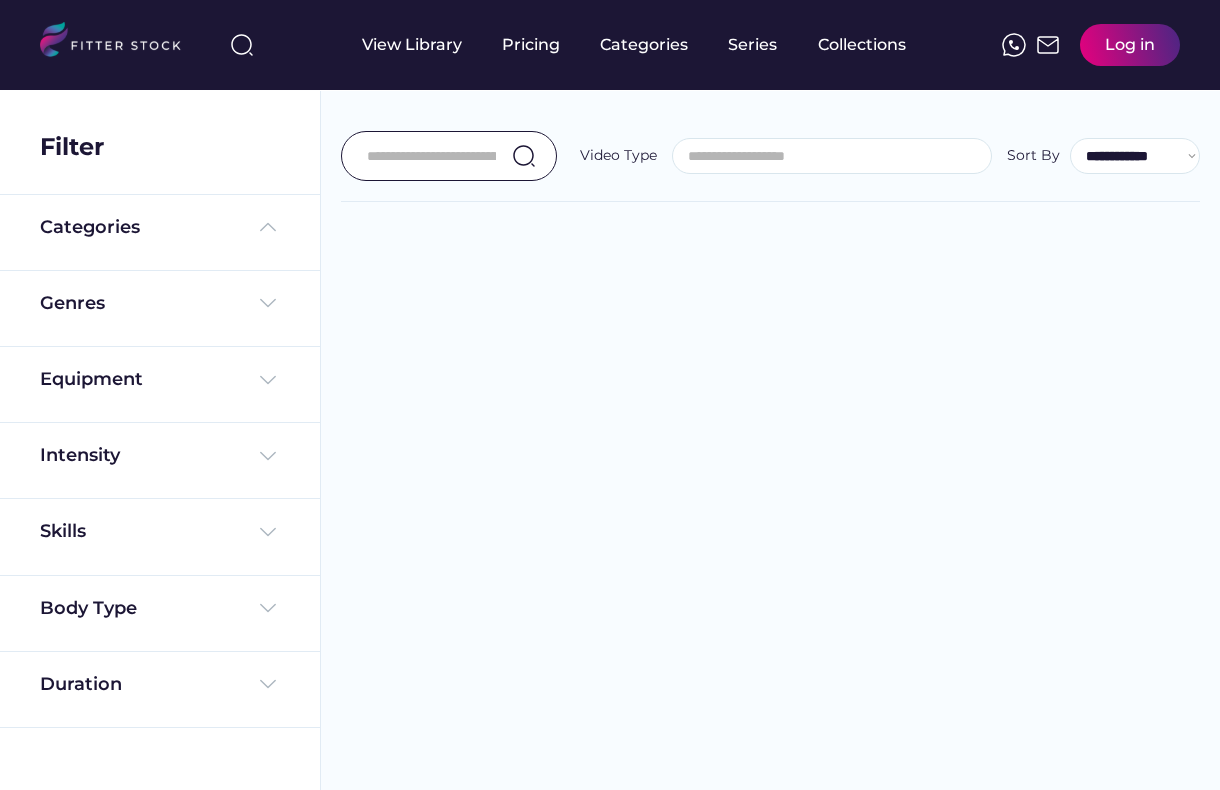 select 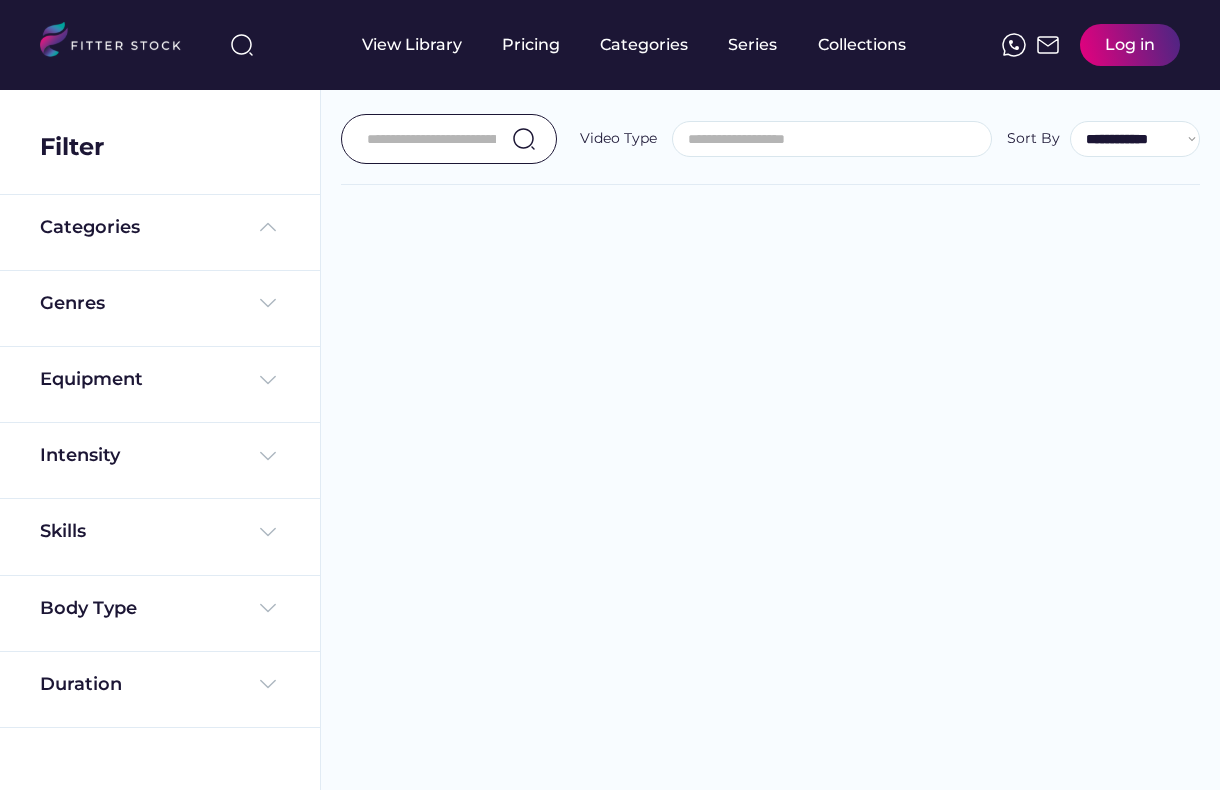 scroll, scrollTop: 0, scrollLeft: 0, axis: both 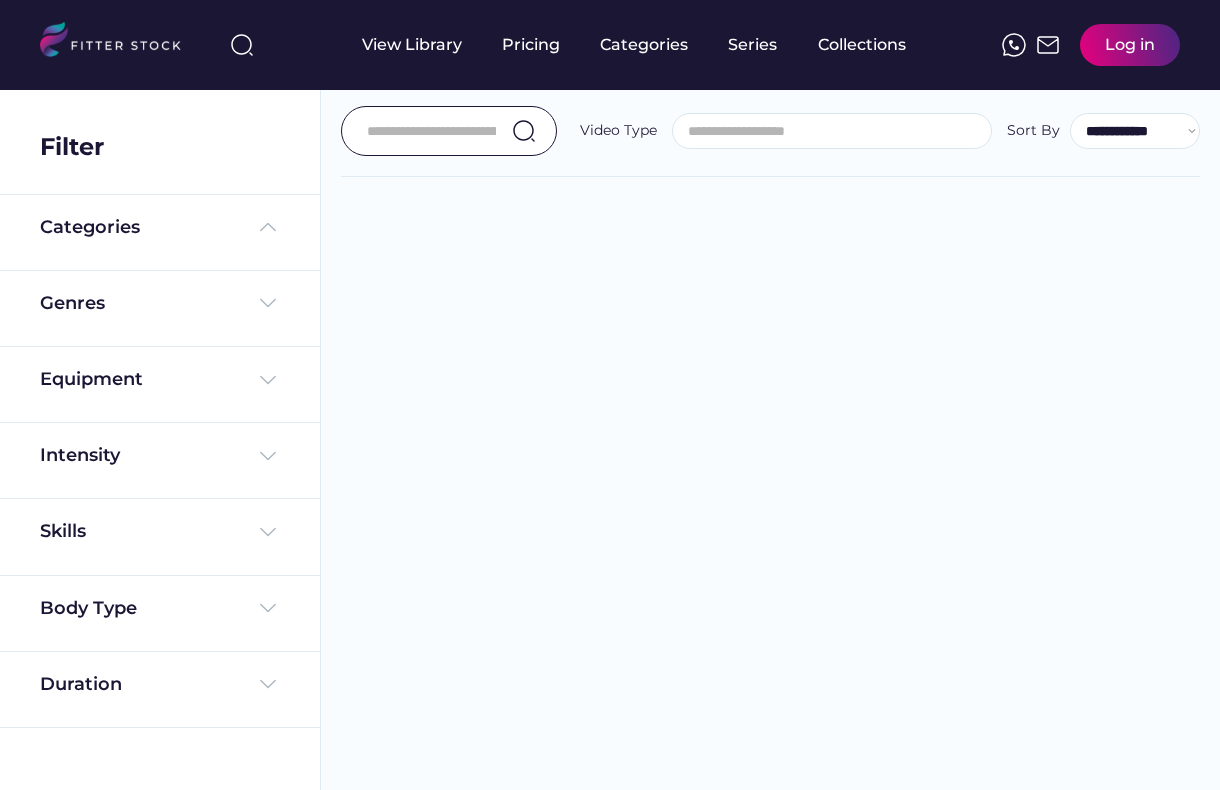 select on "**********" 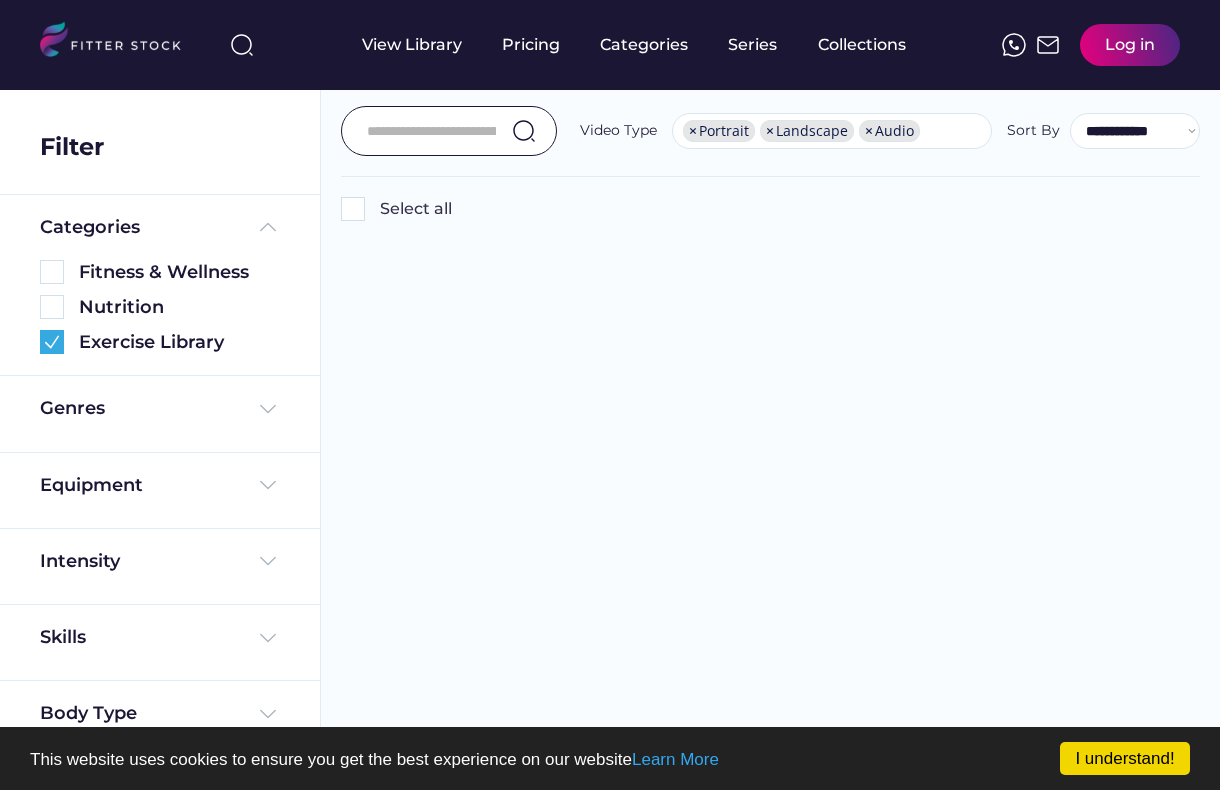 scroll, scrollTop: 31, scrollLeft: 0, axis: vertical 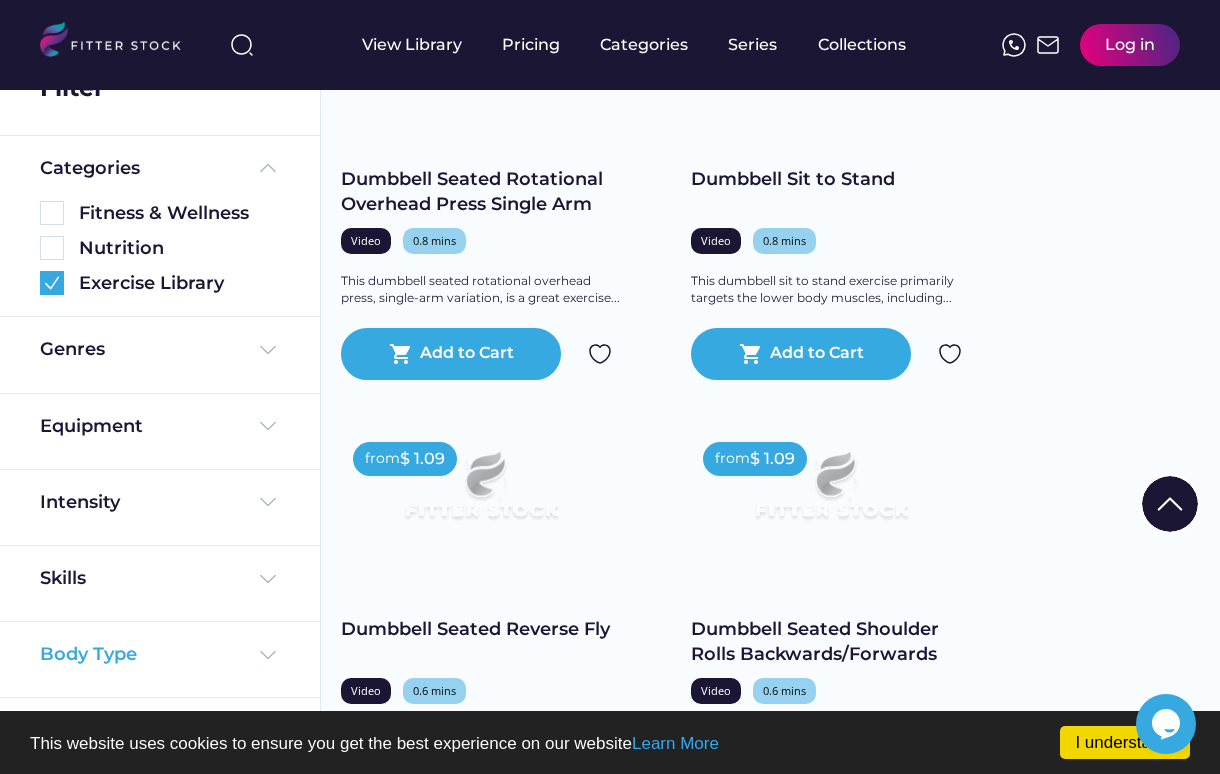 click at bounding box center [268, 655] 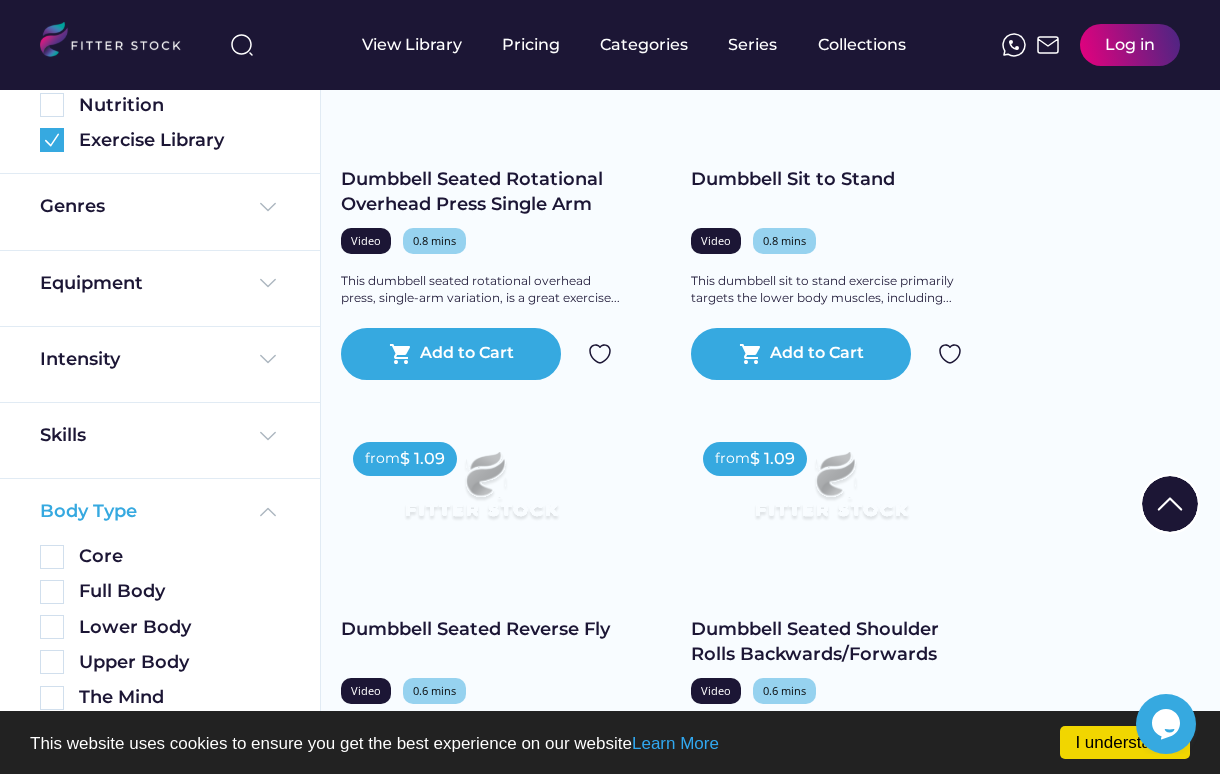 scroll, scrollTop: 235, scrollLeft: 0, axis: vertical 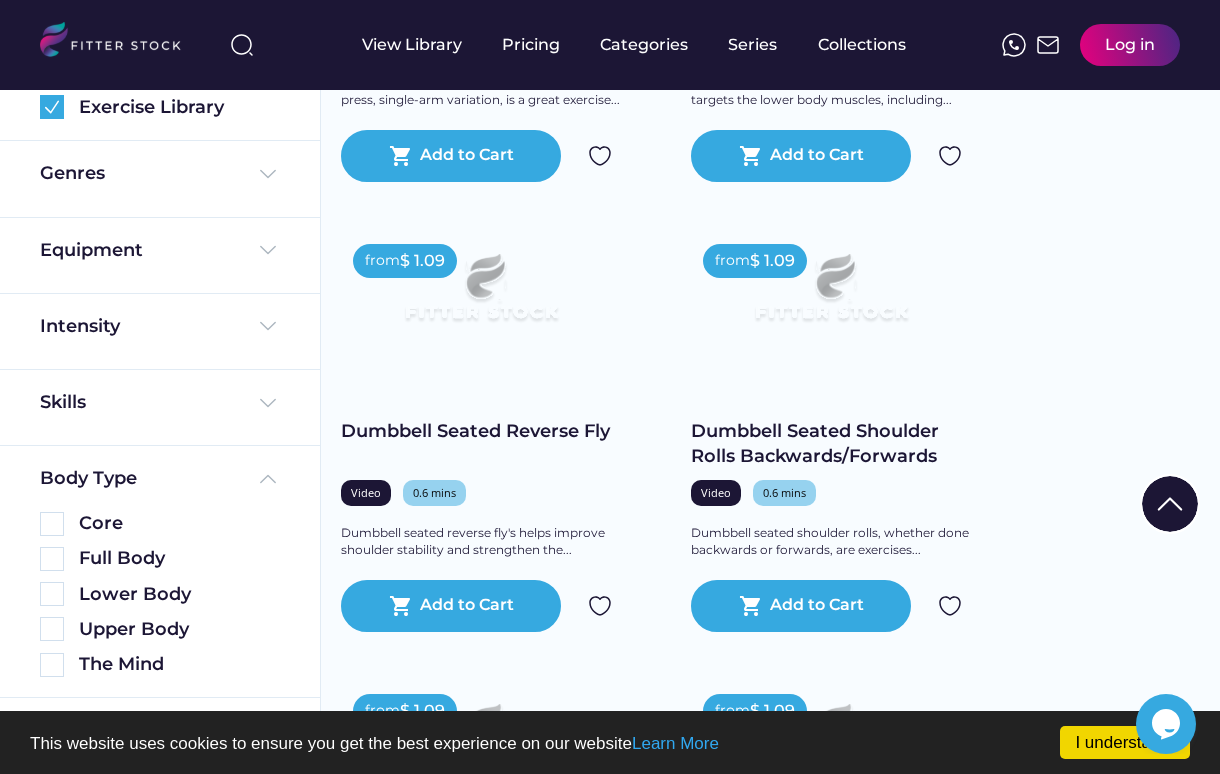 click at bounding box center [481, 295] 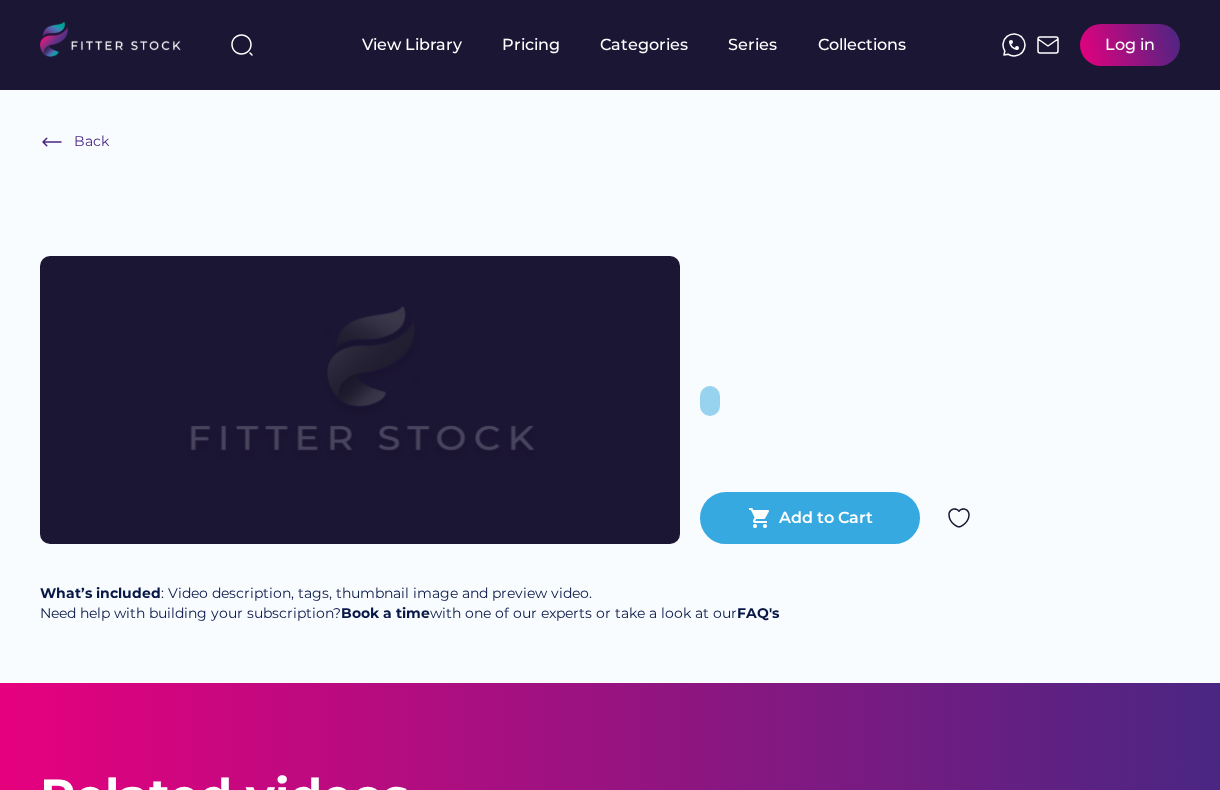 scroll, scrollTop: 0, scrollLeft: 0, axis: both 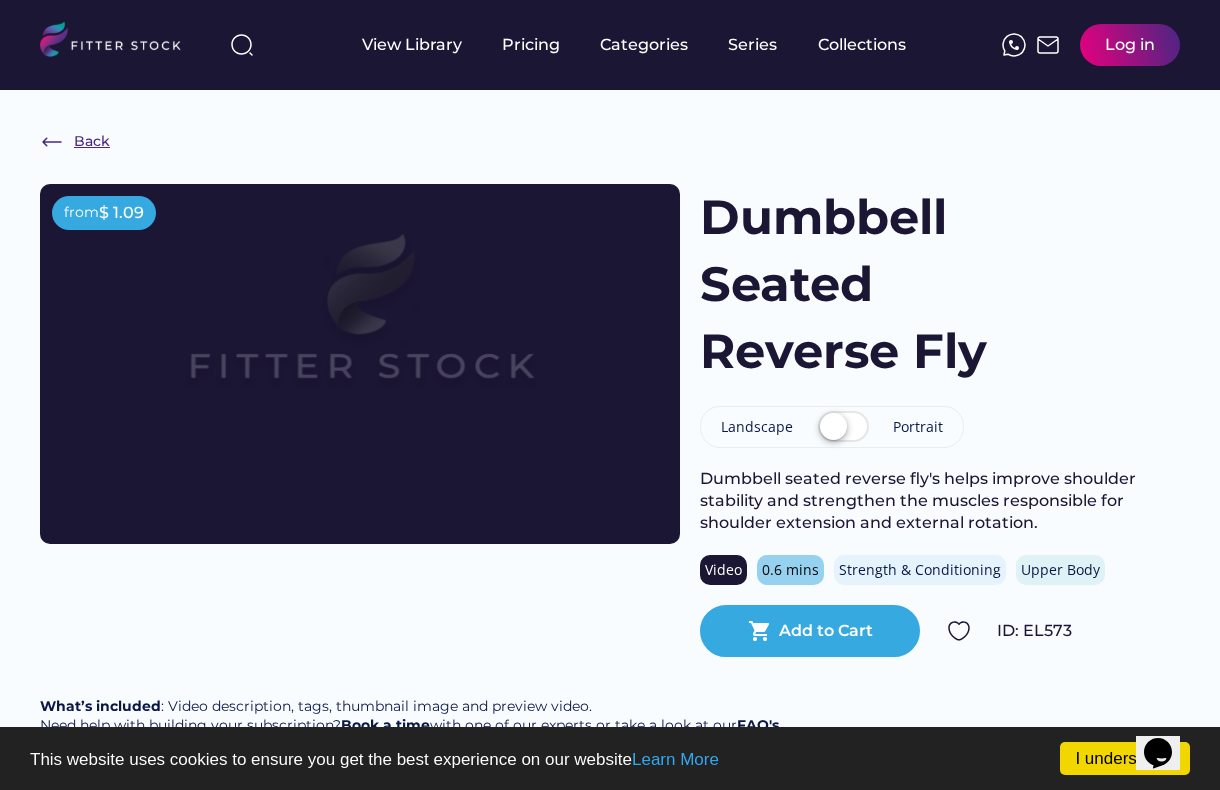 click at bounding box center (52, 142) 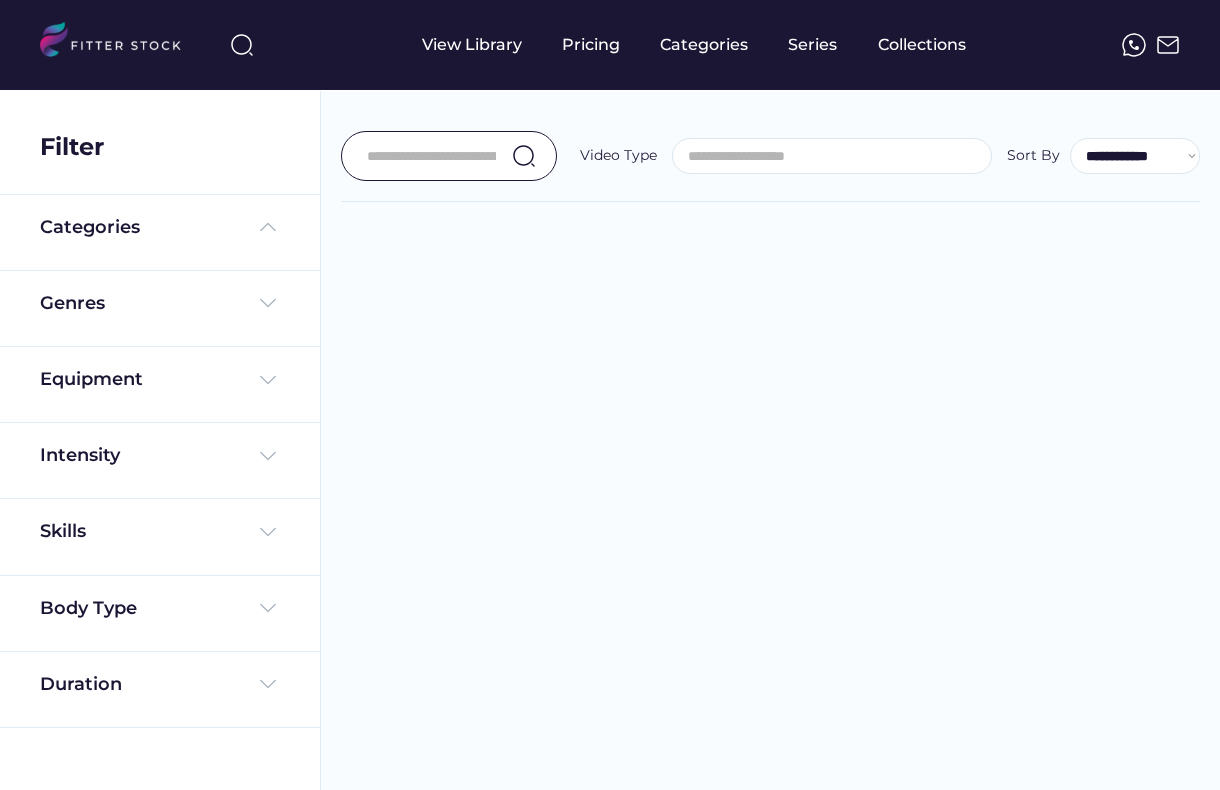 select on "**********" 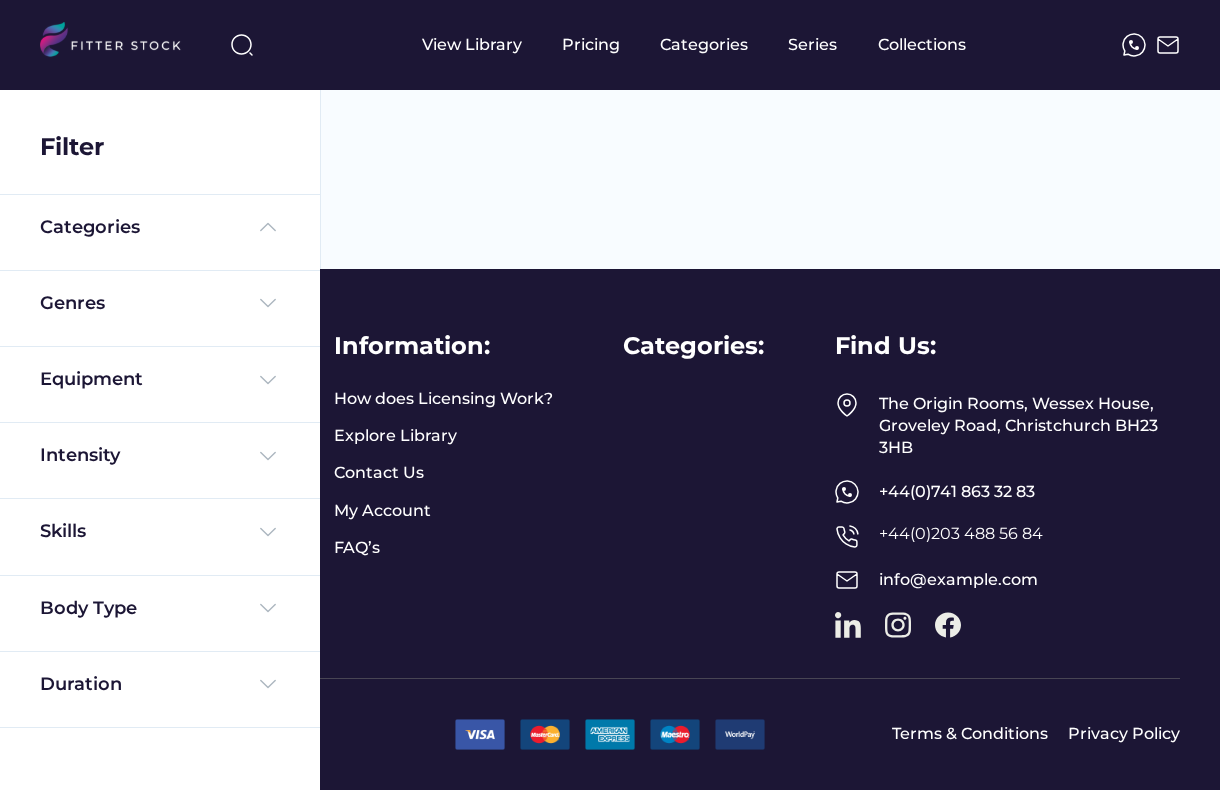 select on "**********" 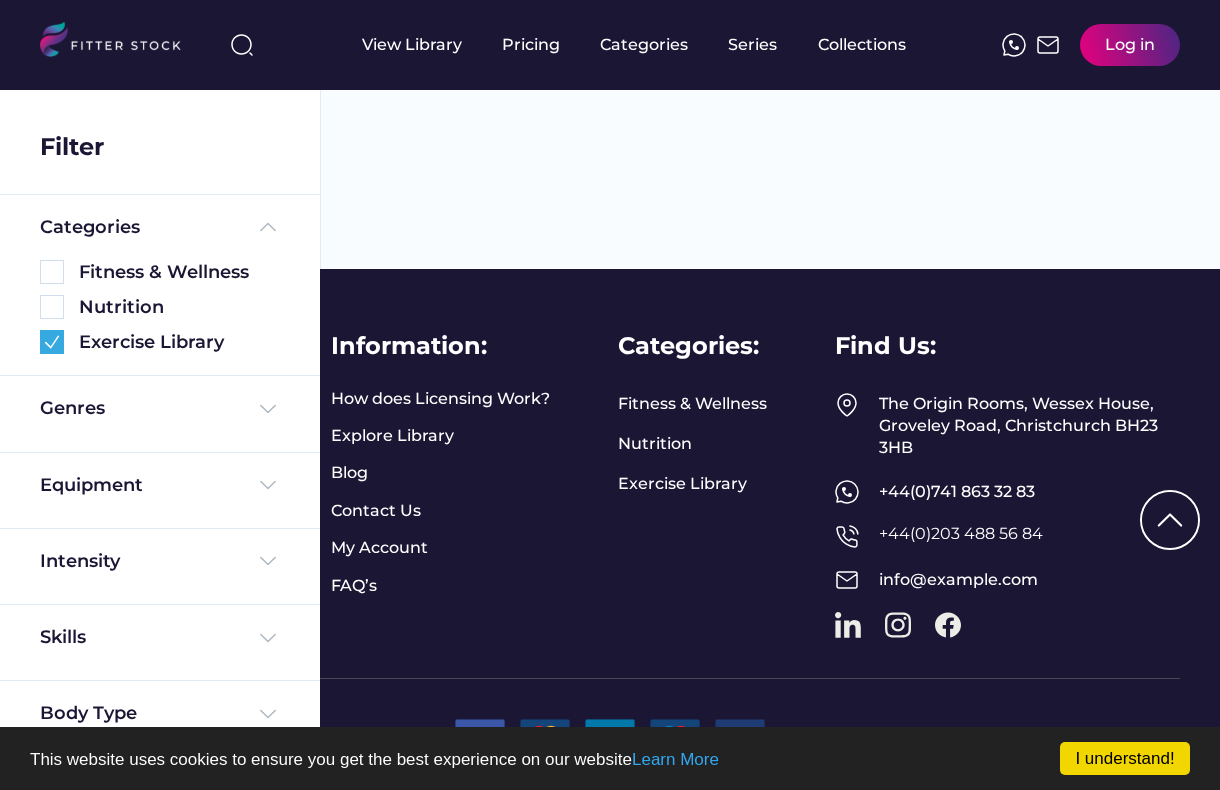 scroll, scrollTop: 34, scrollLeft: 0, axis: vertical 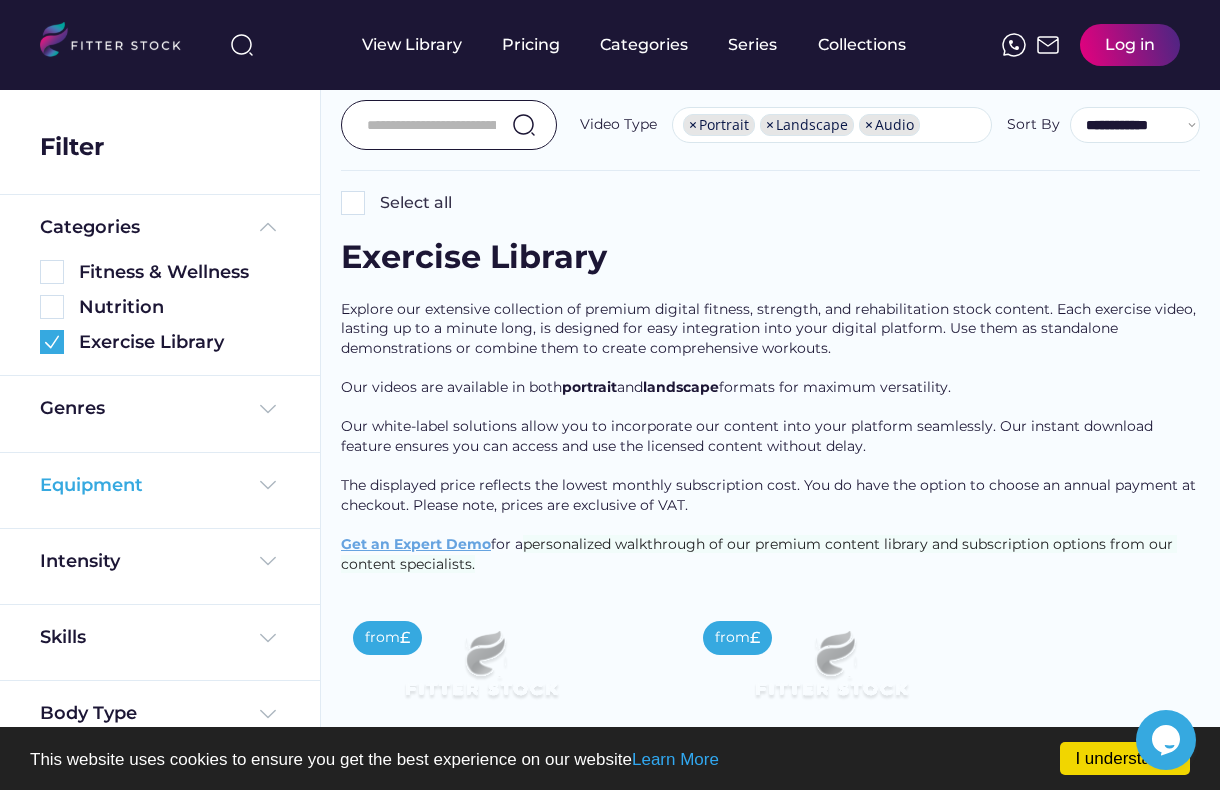 click at bounding box center [268, 485] 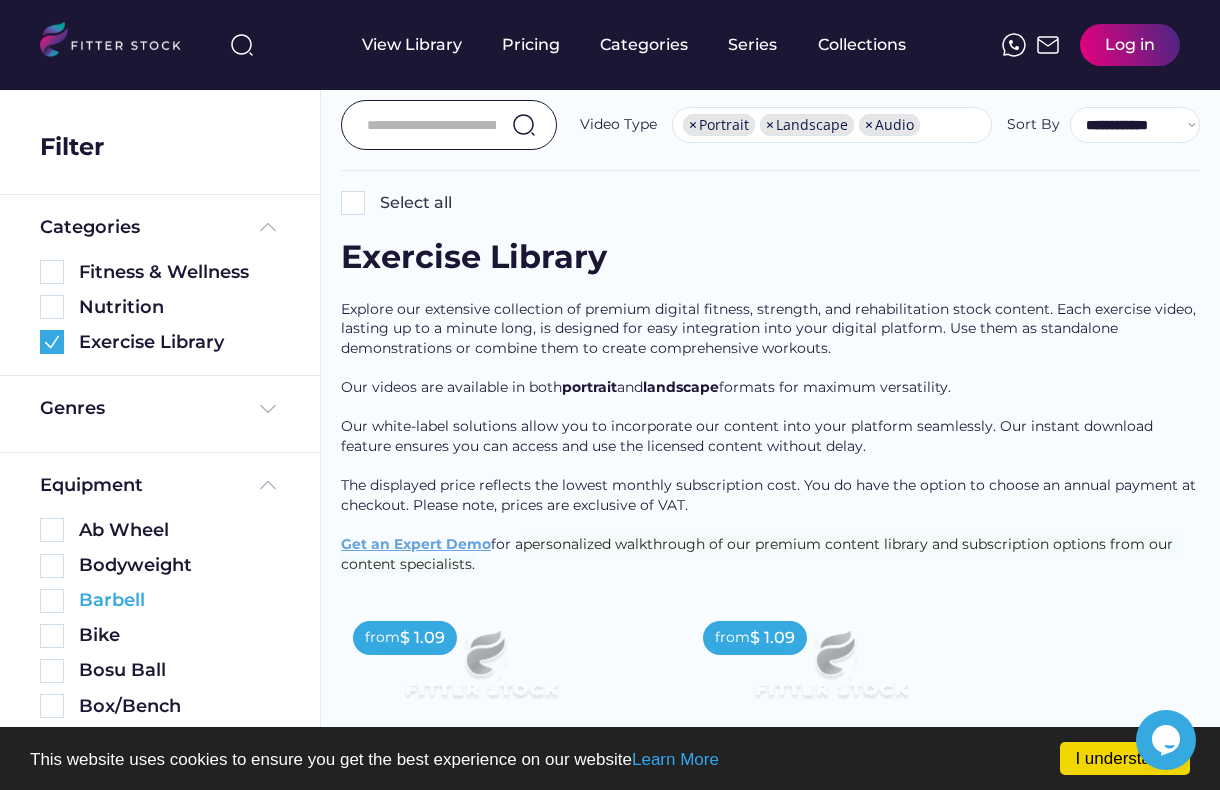 scroll, scrollTop: 97, scrollLeft: 0, axis: vertical 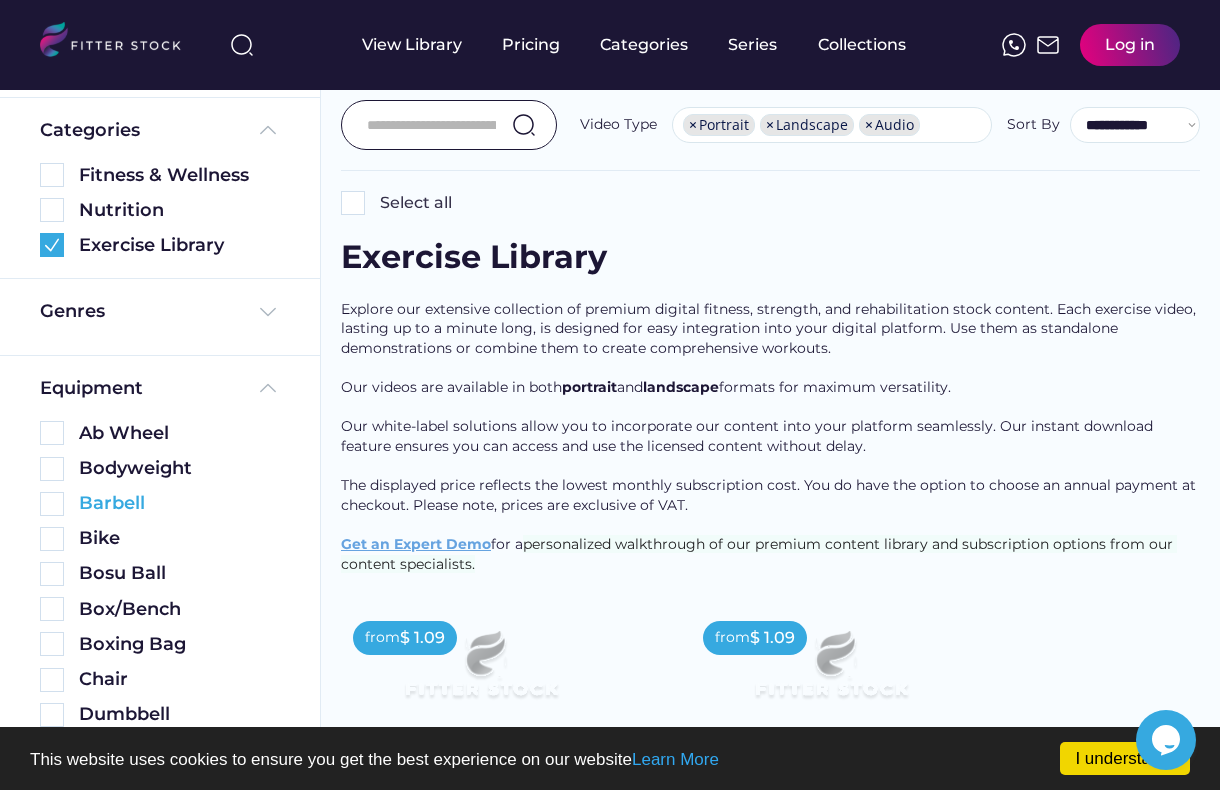 click at bounding box center [52, 504] 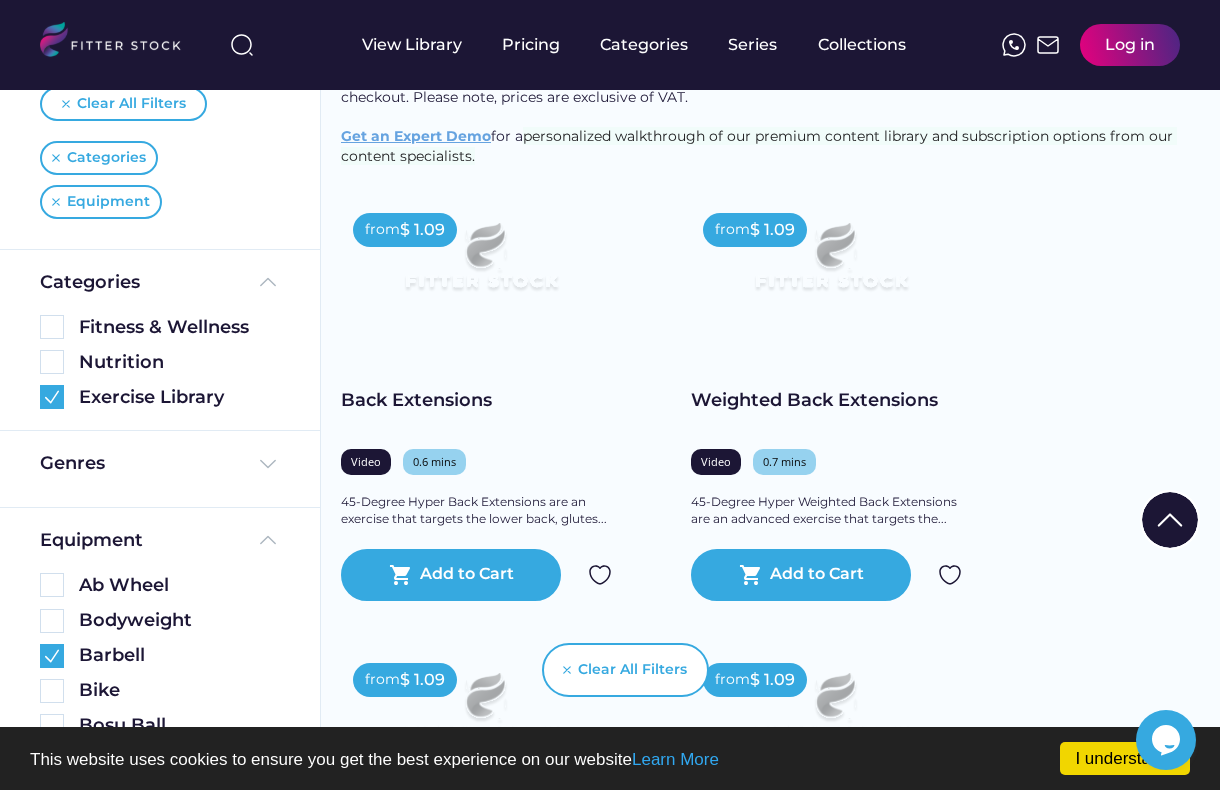 scroll, scrollTop: 440, scrollLeft: 0, axis: vertical 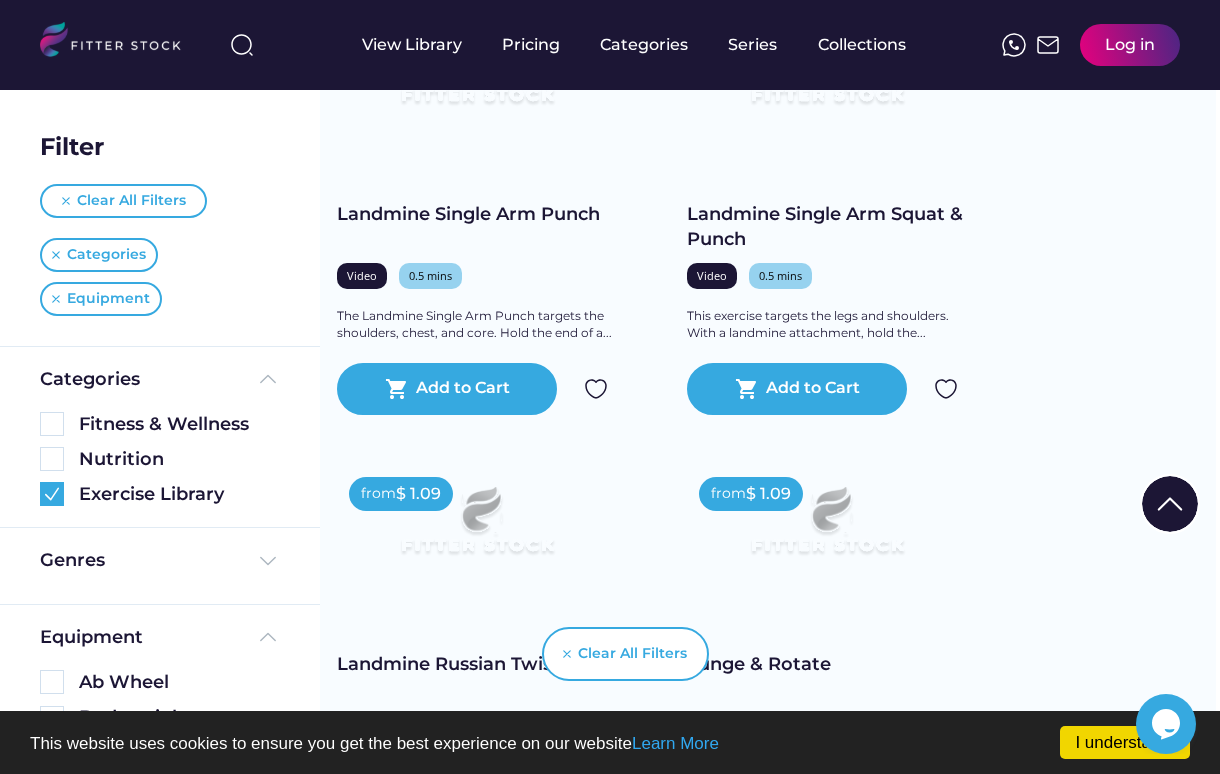 click at bounding box center [477, 78] 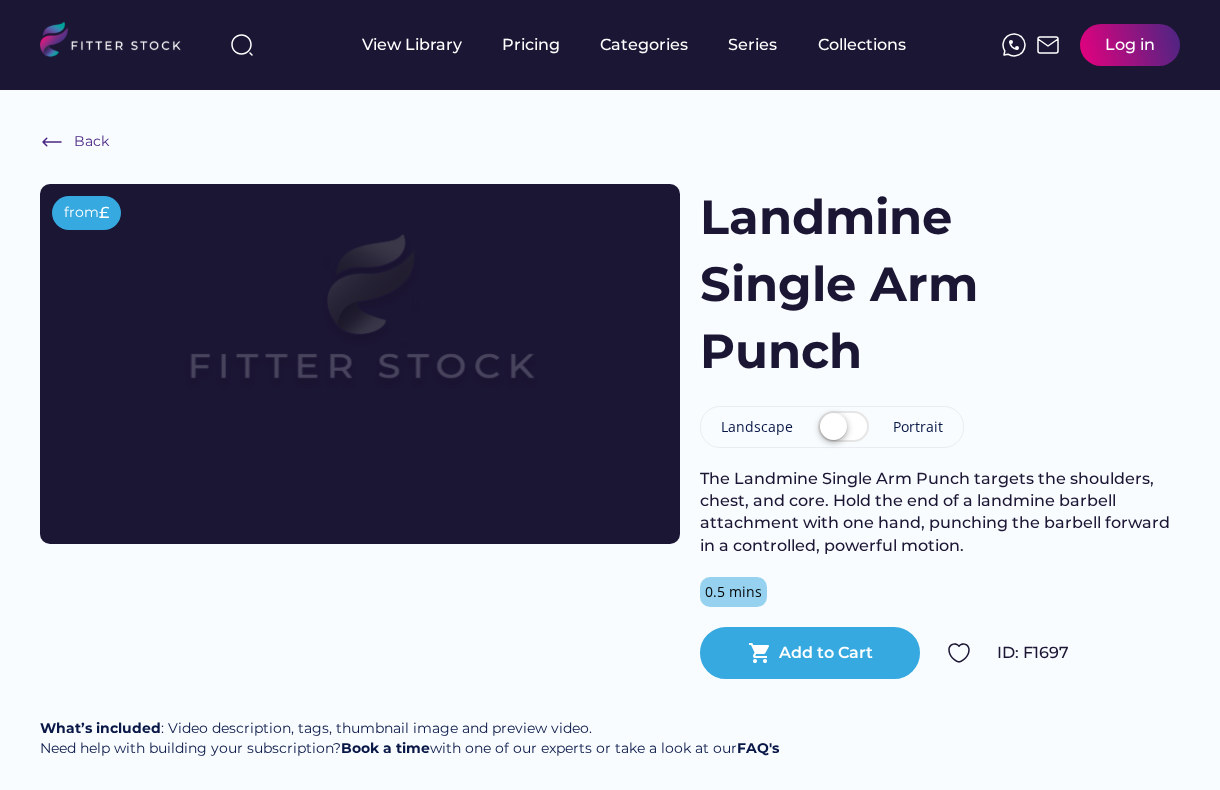 scroll, scrollTop: 0, scrollLeft: 0, axis: both 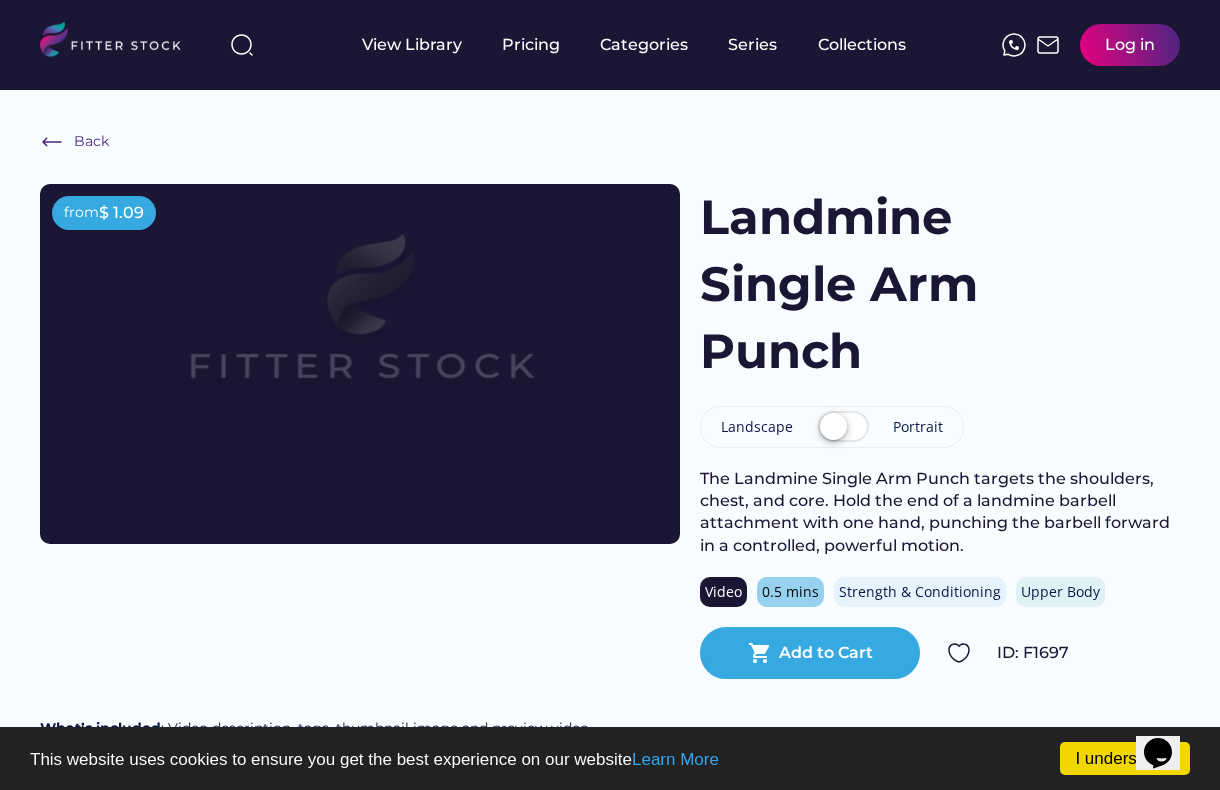 click at bounding box center [360, 328] 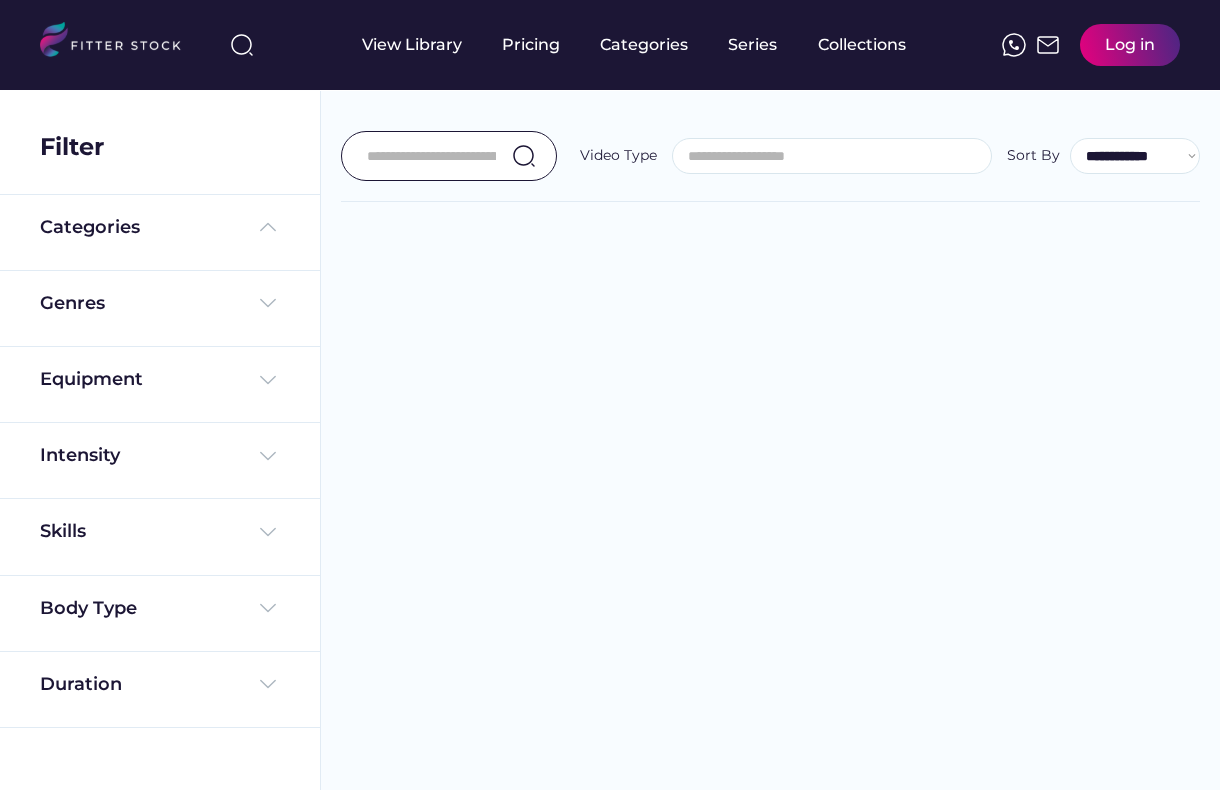 select on "**********" 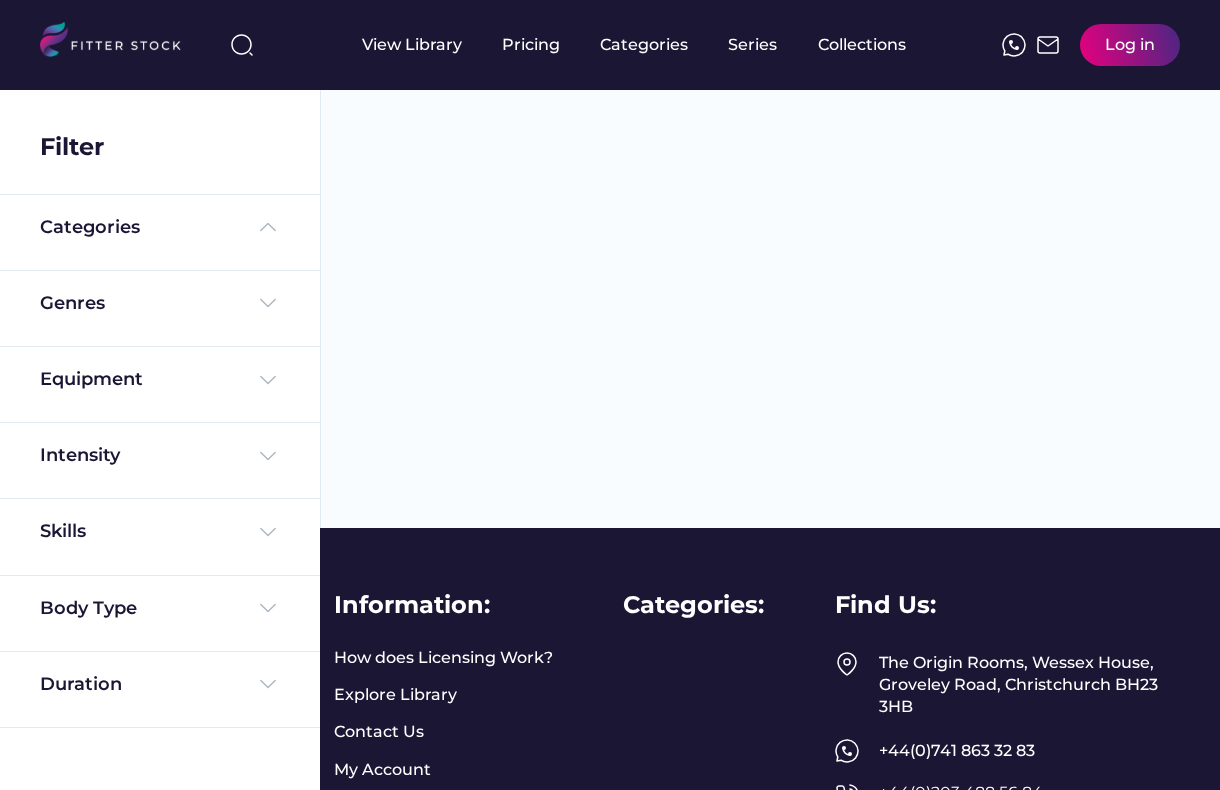 scroll, scrollTop: 0, scrollLeft: 0, axis: both 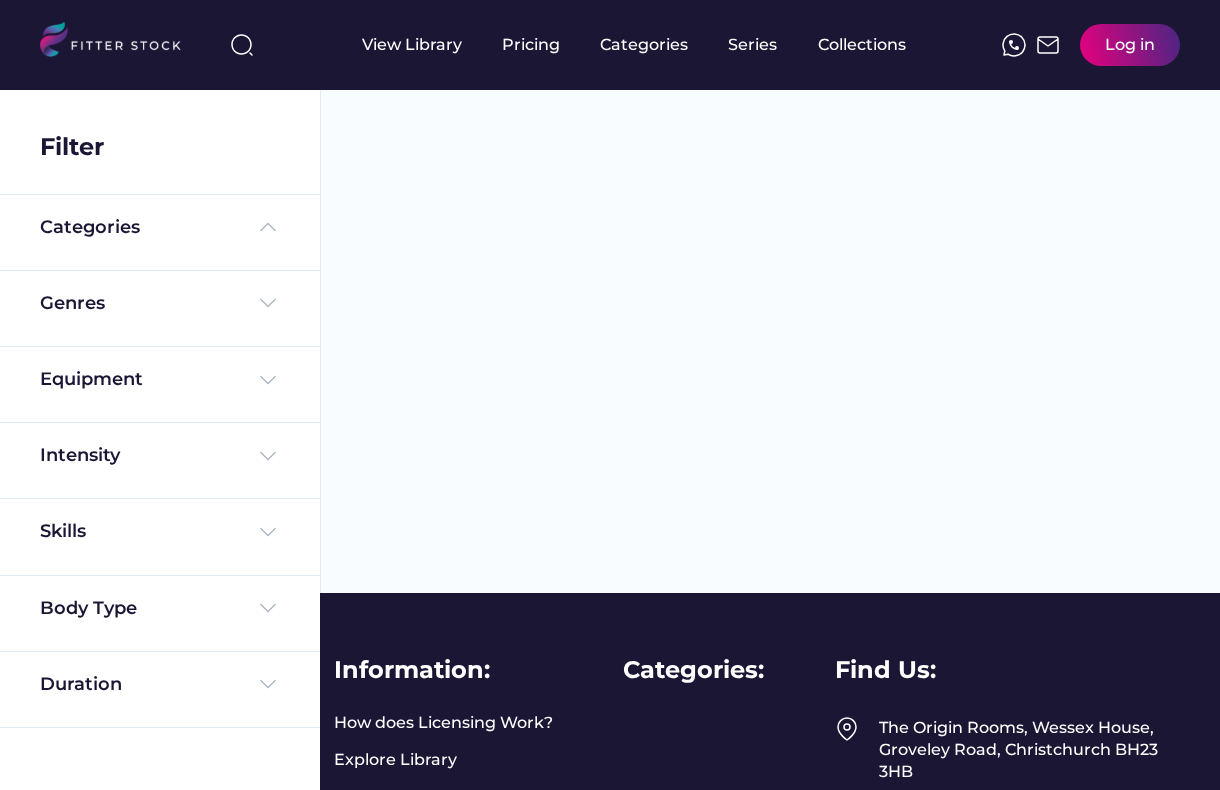 select on "**********" 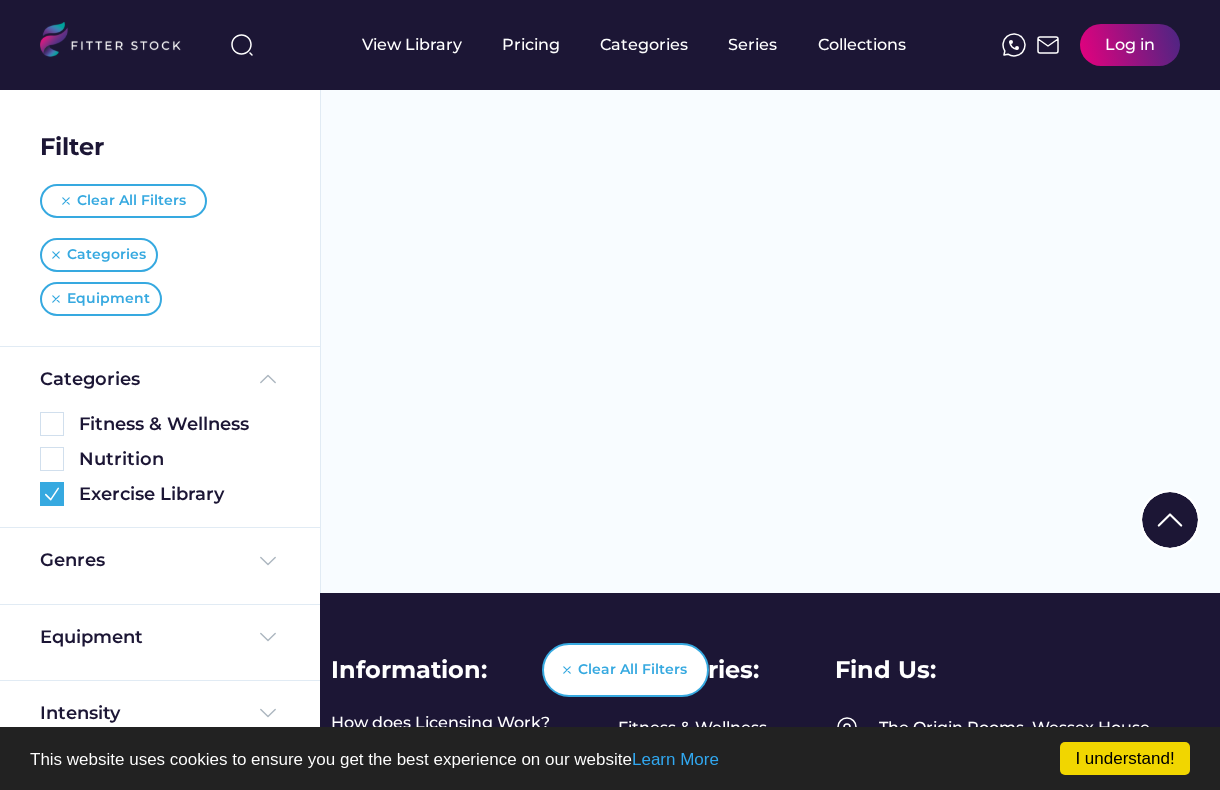 scroll, scrollTop: 31, scrollLeft: 0, axis: vertical 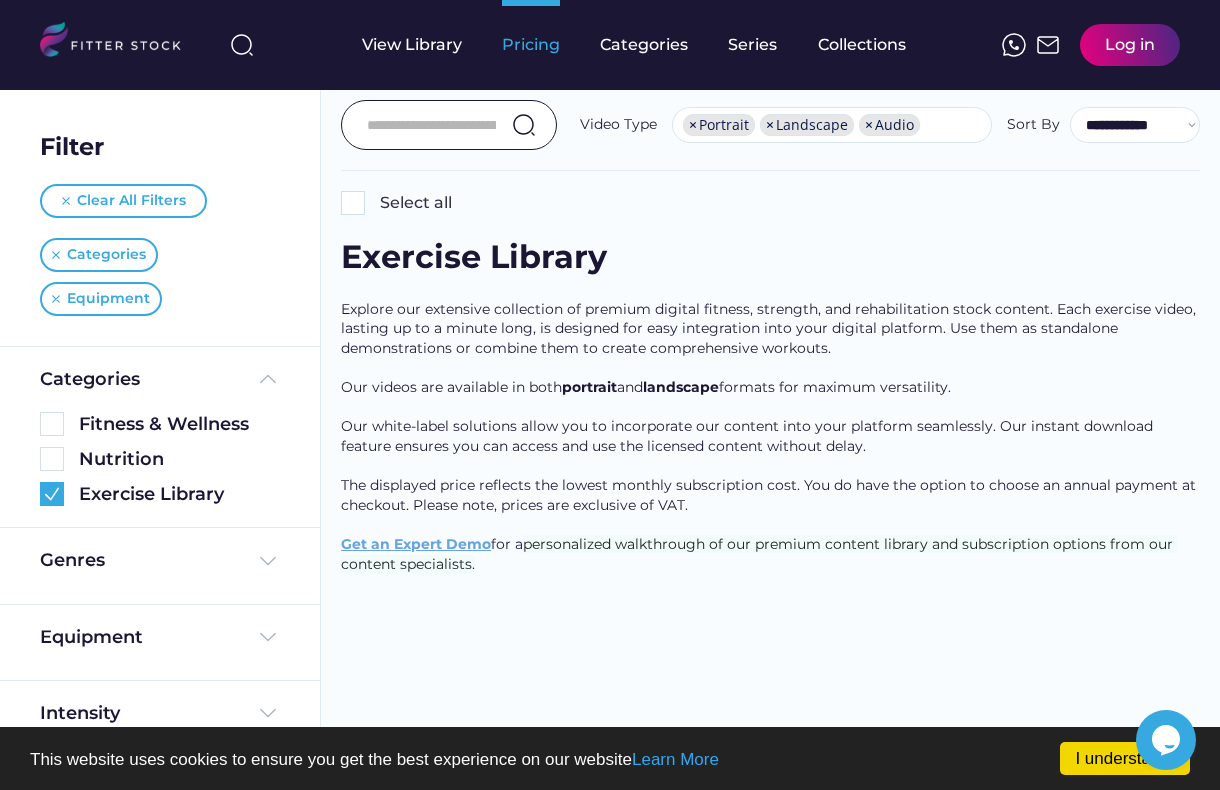 click on "Pricing" at bounding box center (531, 45) 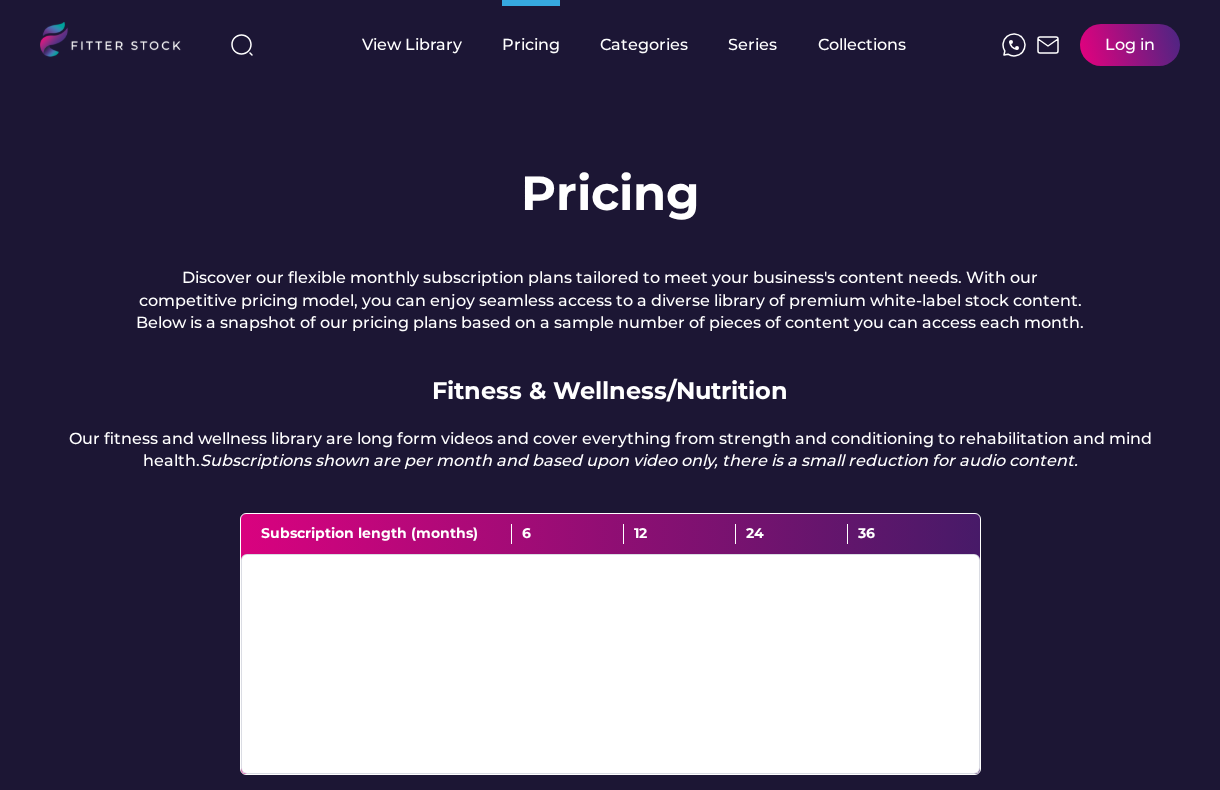scroll, scrollTop: 0, scrollLeft: 0, axis: both 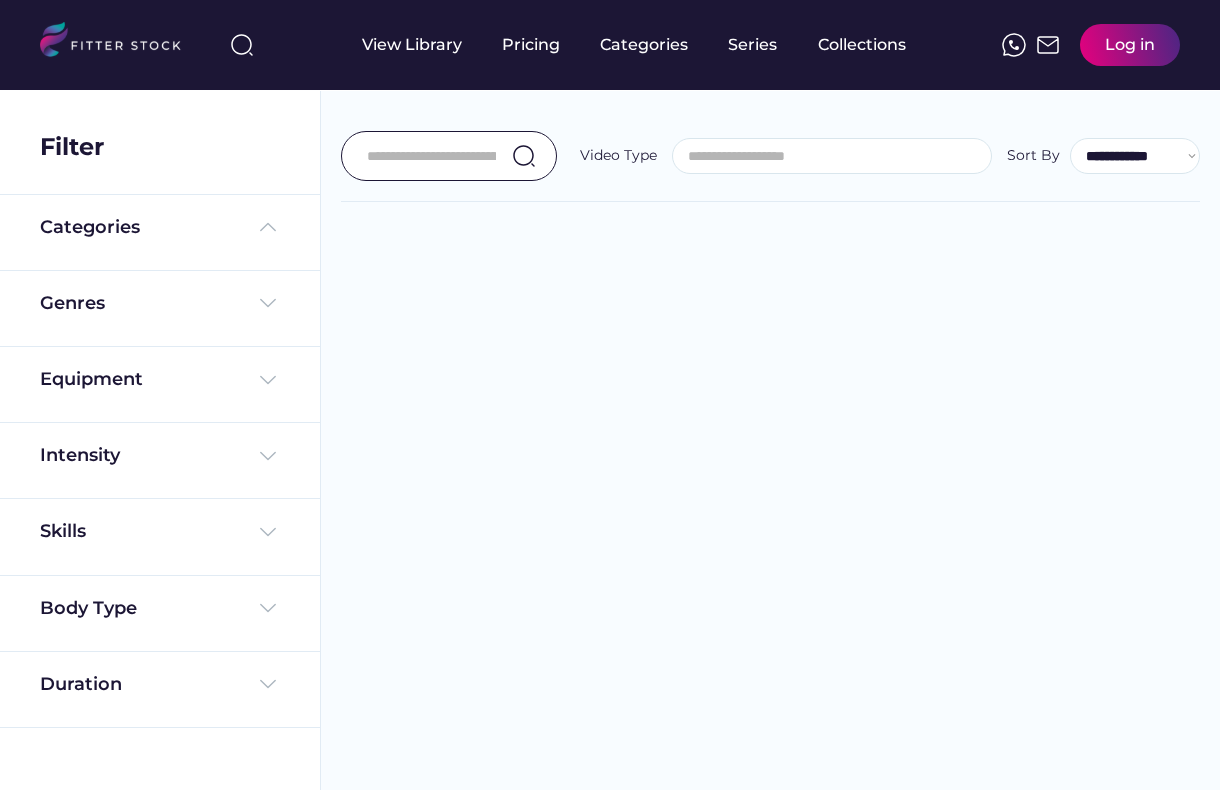 select on "**********" 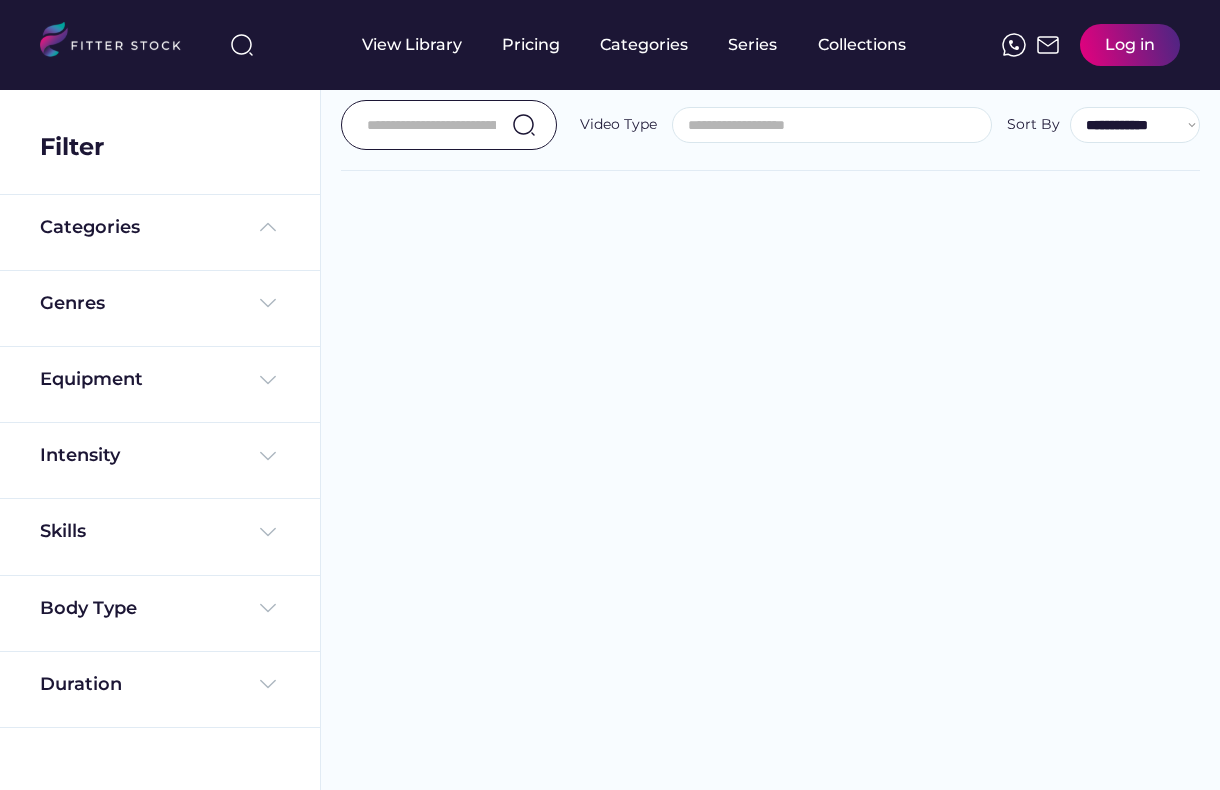scroll, scrollTop: 0, scrollLeft: 0, axis: both 